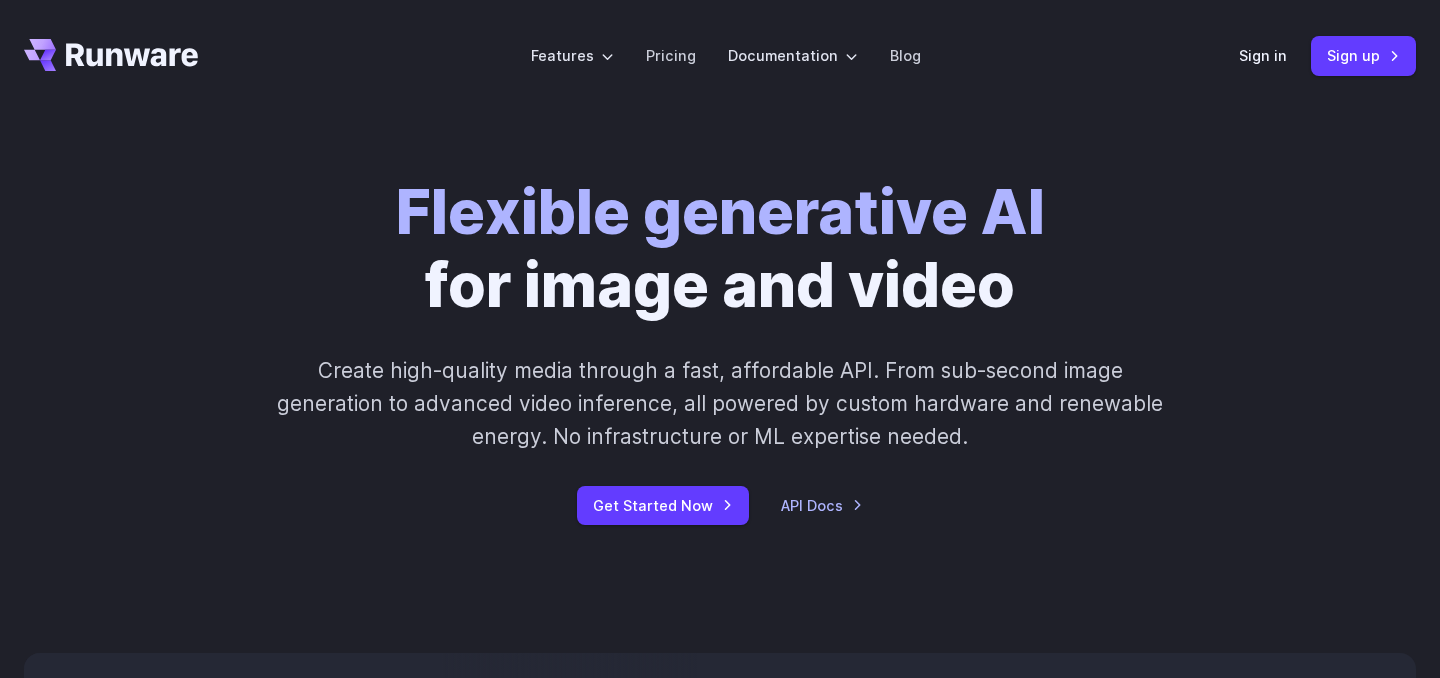 scroll, scrollTop: 0, scrollLeft: 0, axis: both 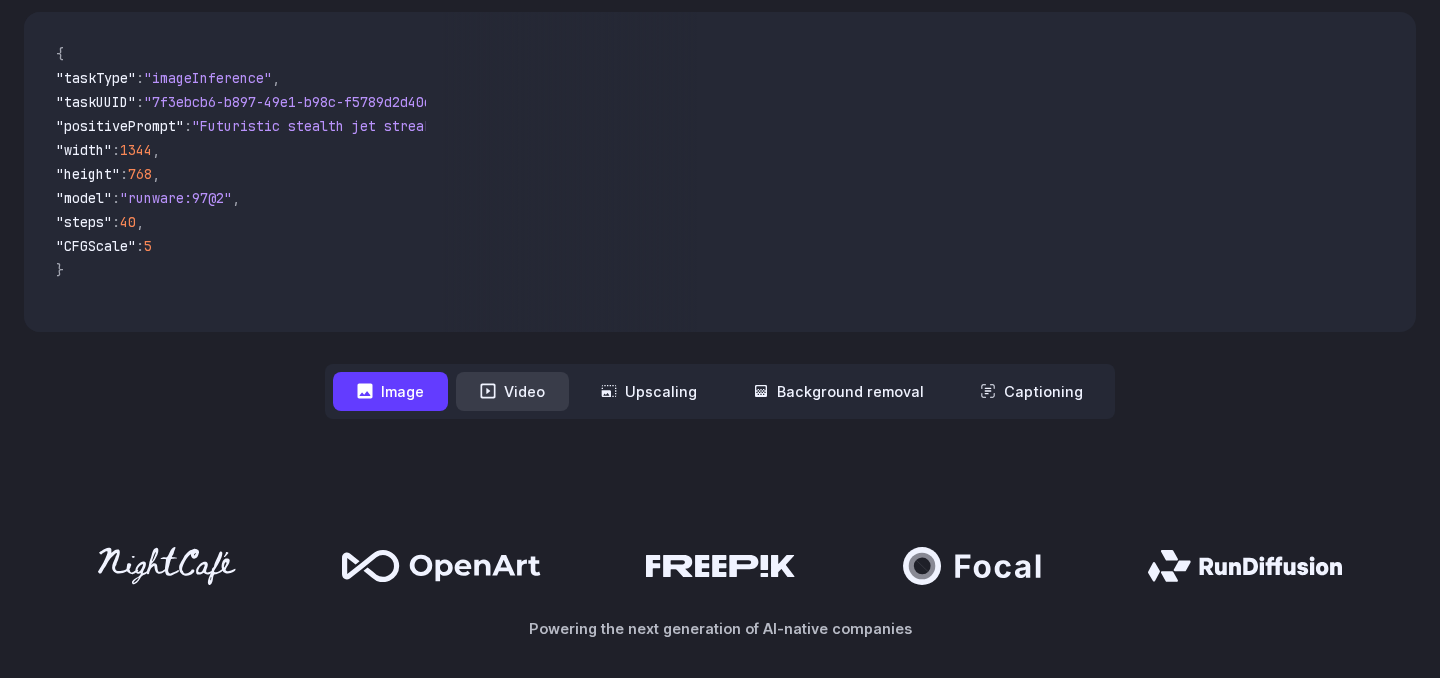 click on "Video" at bounding box center (512, 391) 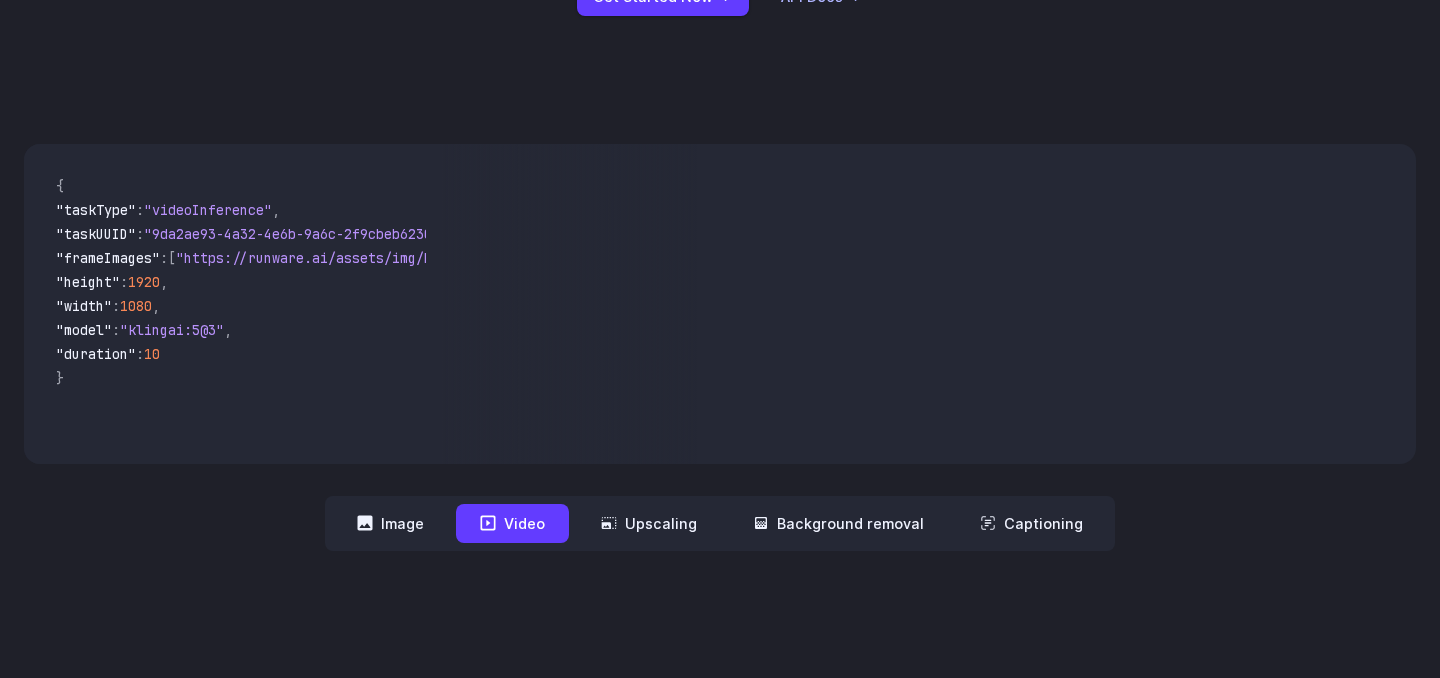 scroll, scrollTop: 38, scrollLeft: 0, axis: vertical 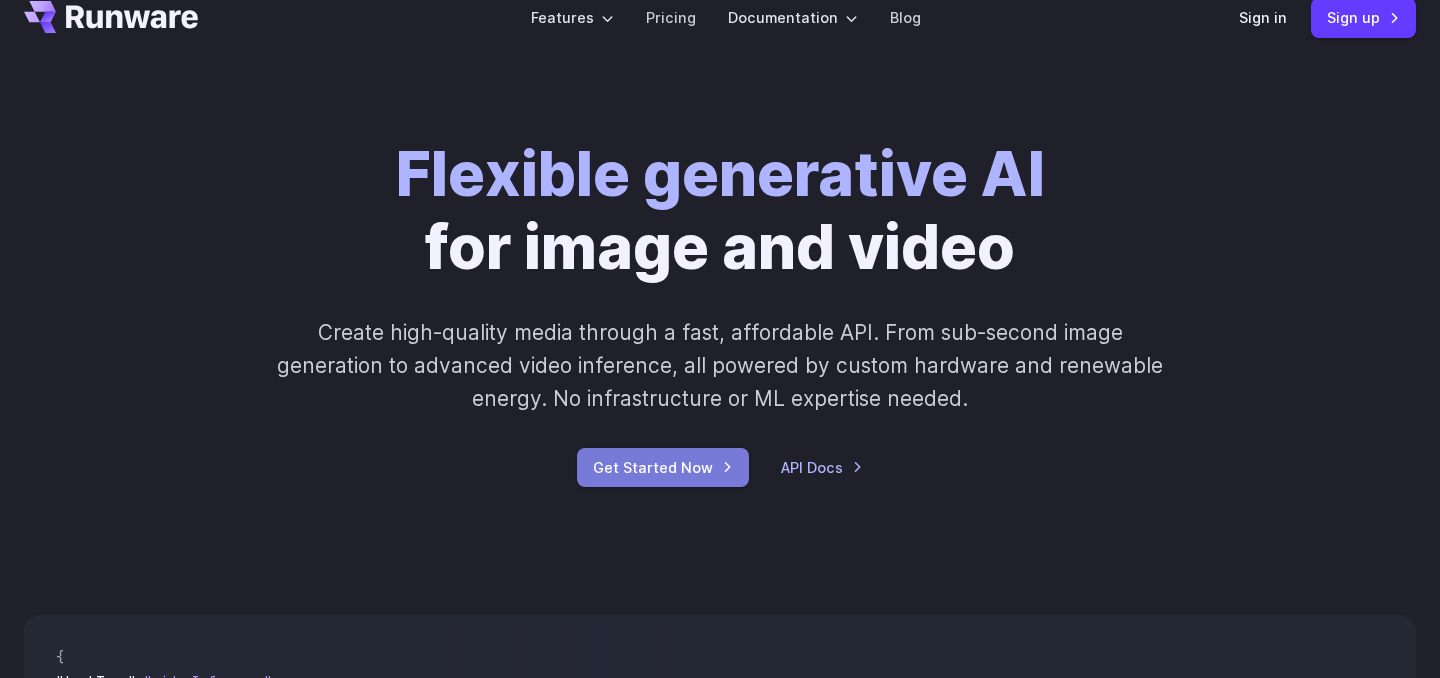 click on "Get Started Now" at bounding box center [663, 467] 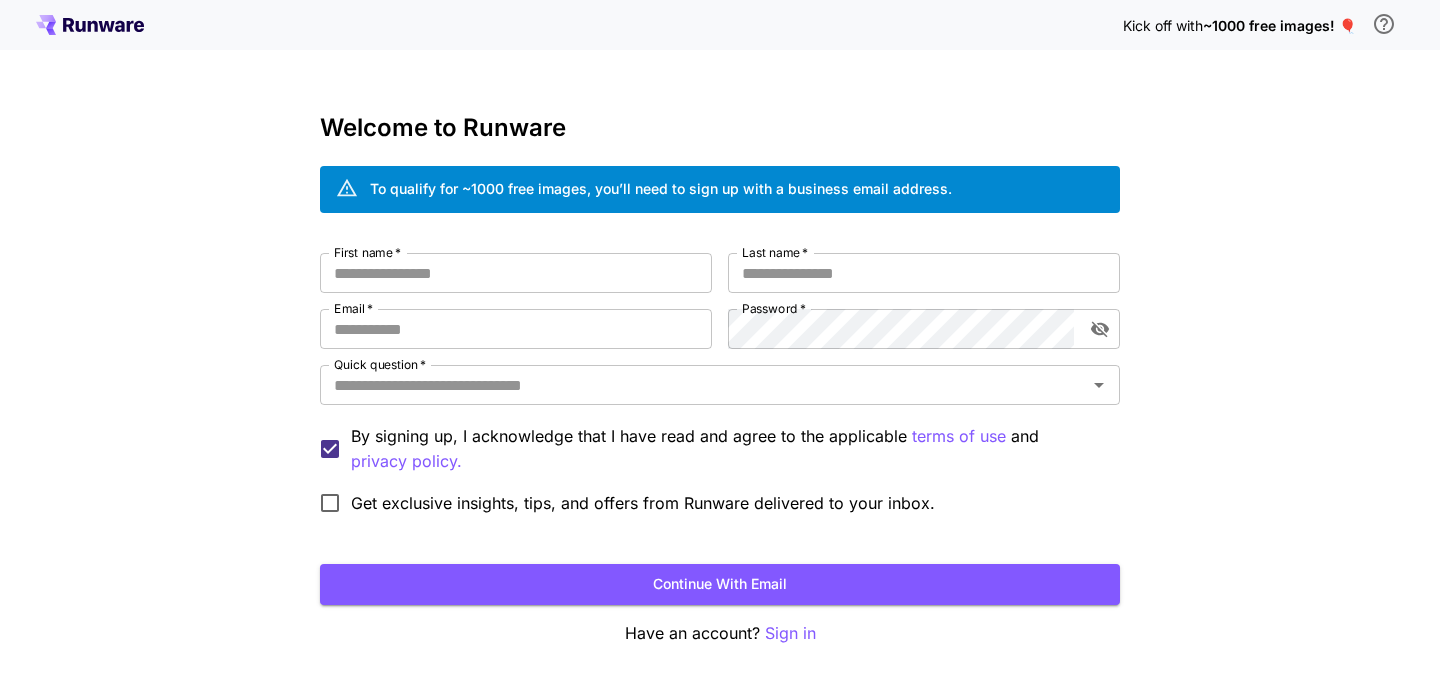 scroll, scrollTop: 0, scrollLeft: 0, axis: both 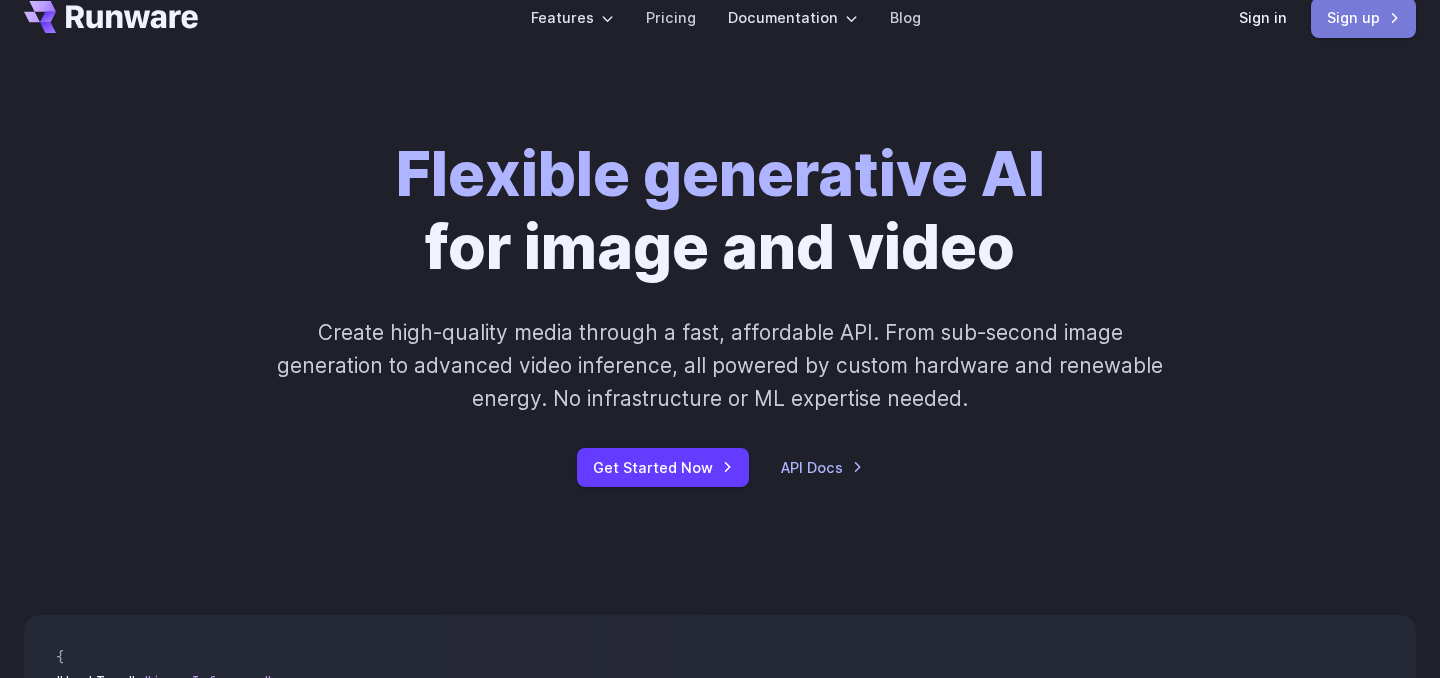 click on "Sign up" at bounding box center (1363, 17) 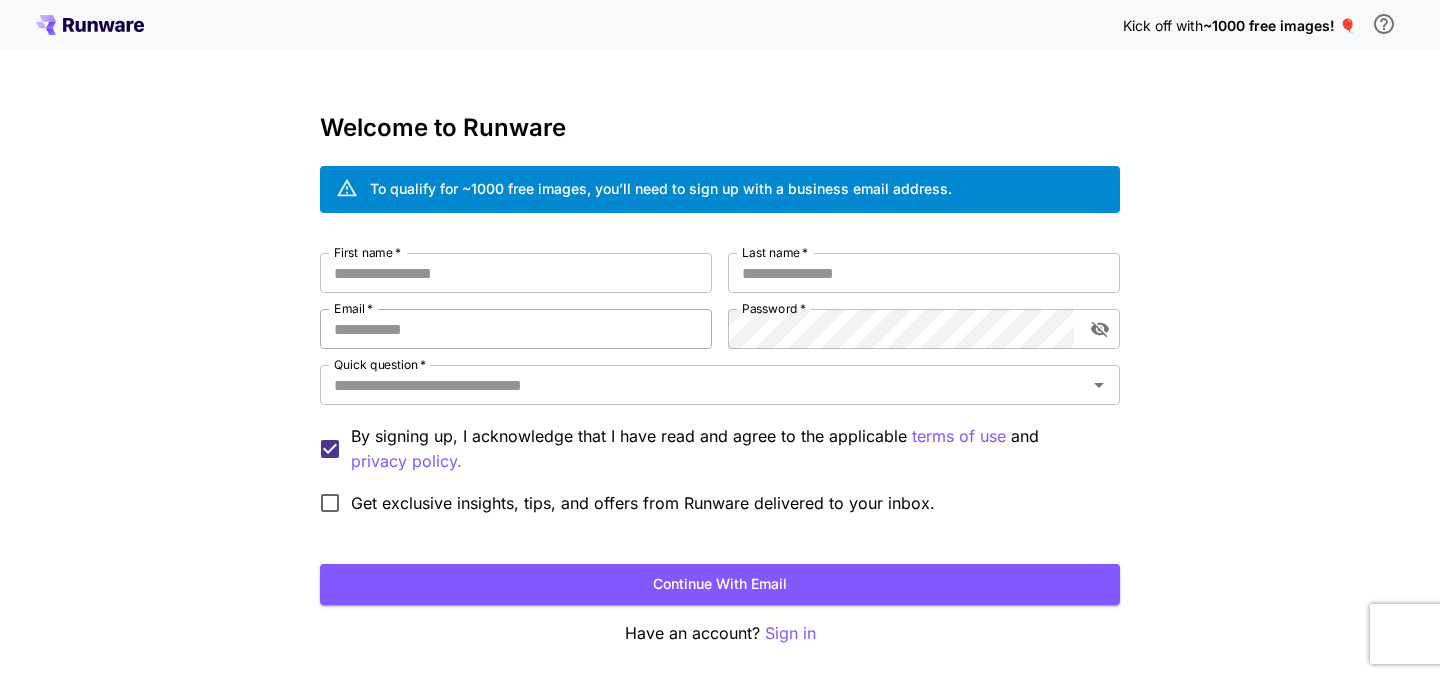 scroll, scrollTop: 0, scrollLeft: 0, axis: both 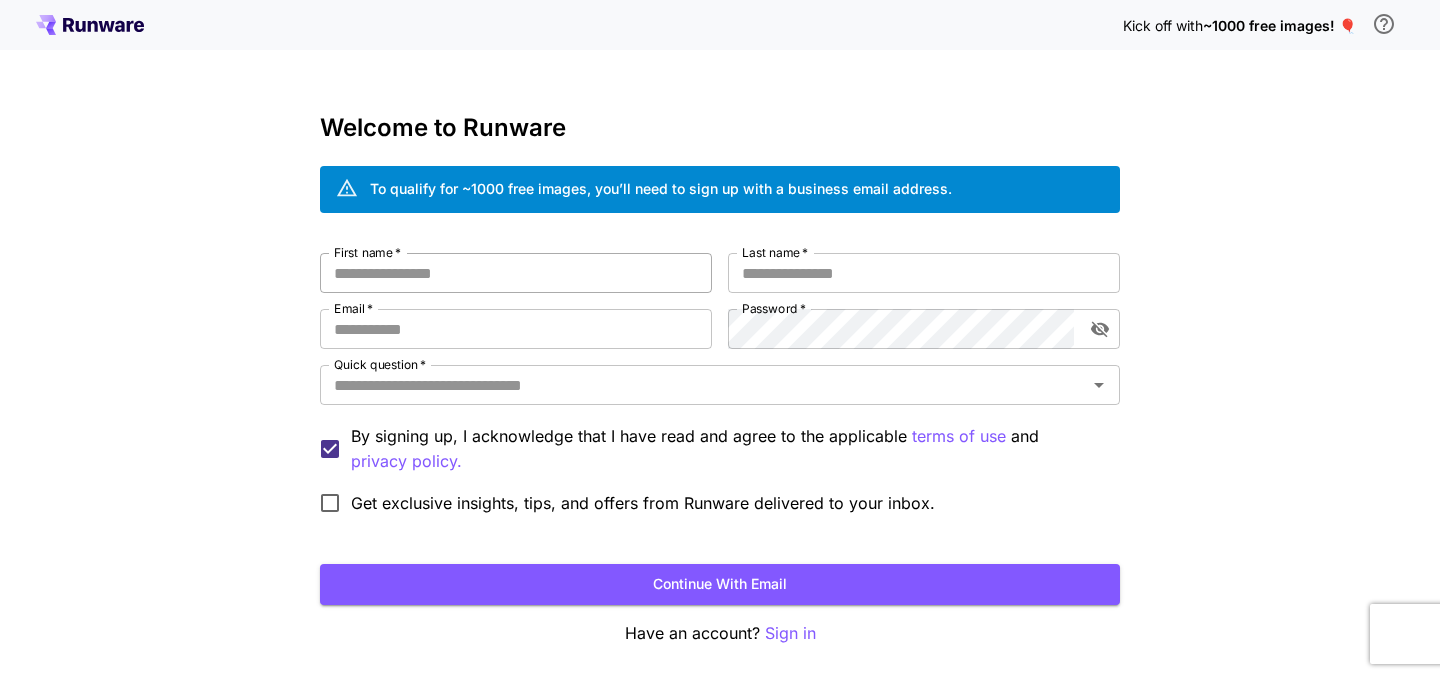 click on "First name   *" at bounding box center (516, 273) 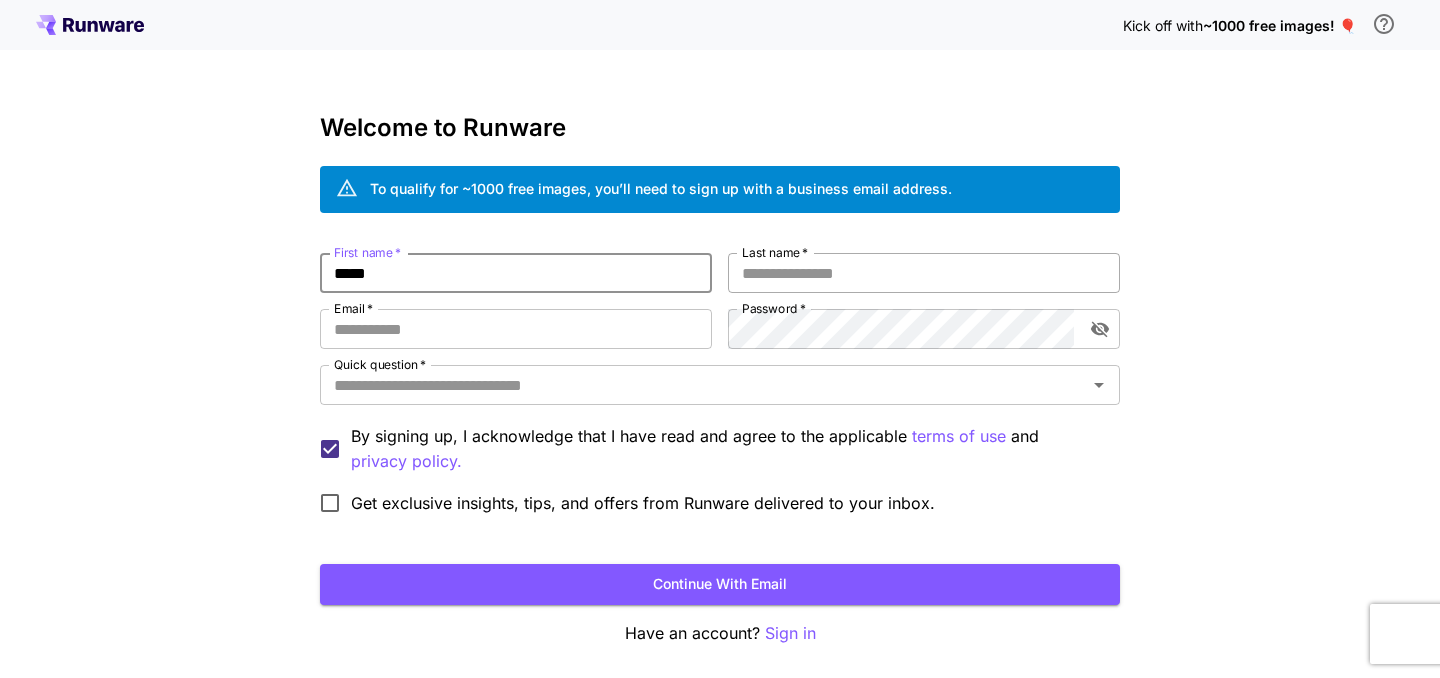 type on "*****" 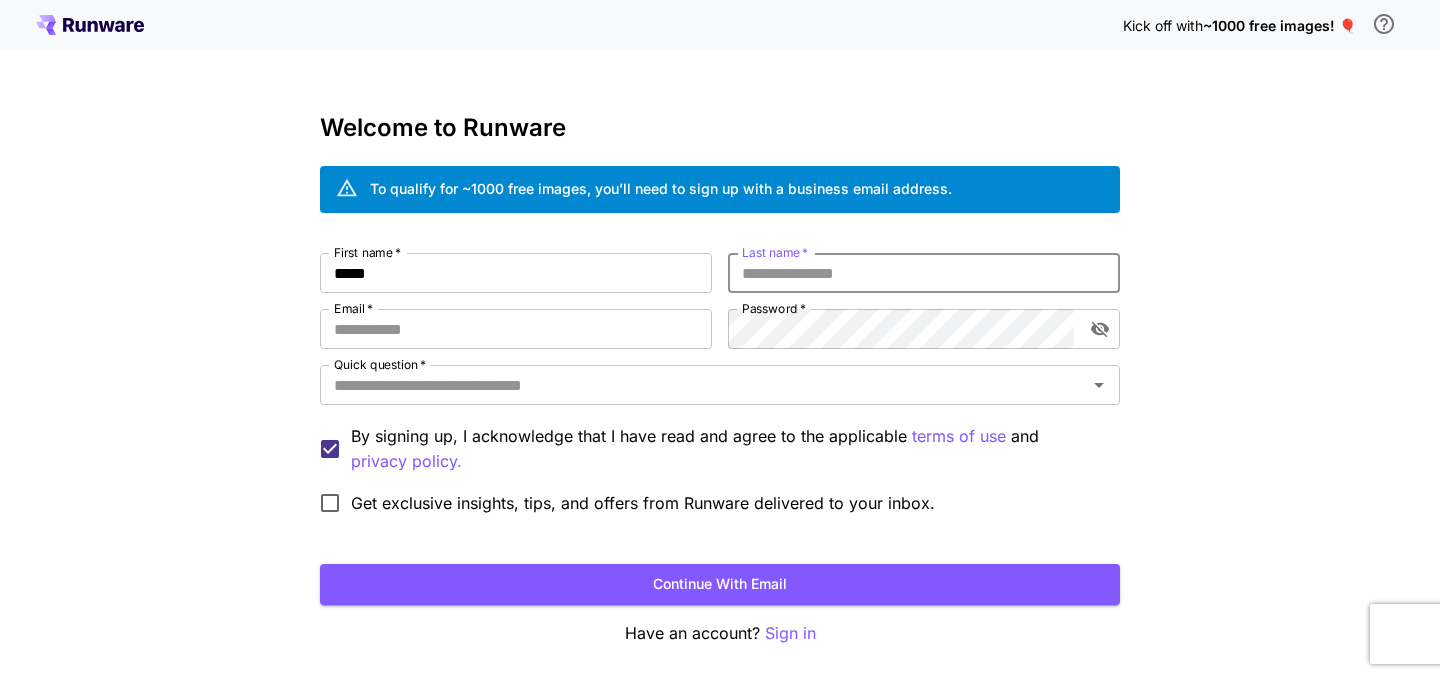 click on "Last name   *" at bounding box center [924, 273] 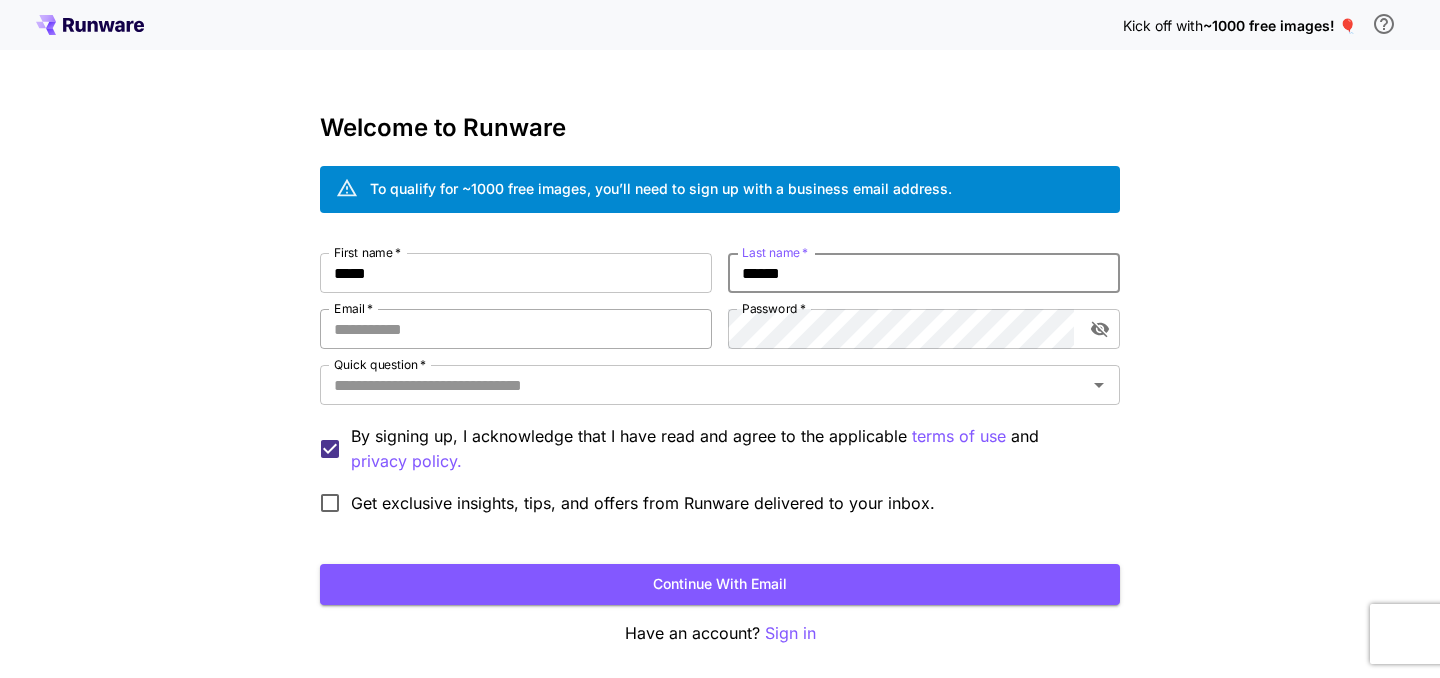 type on "******" 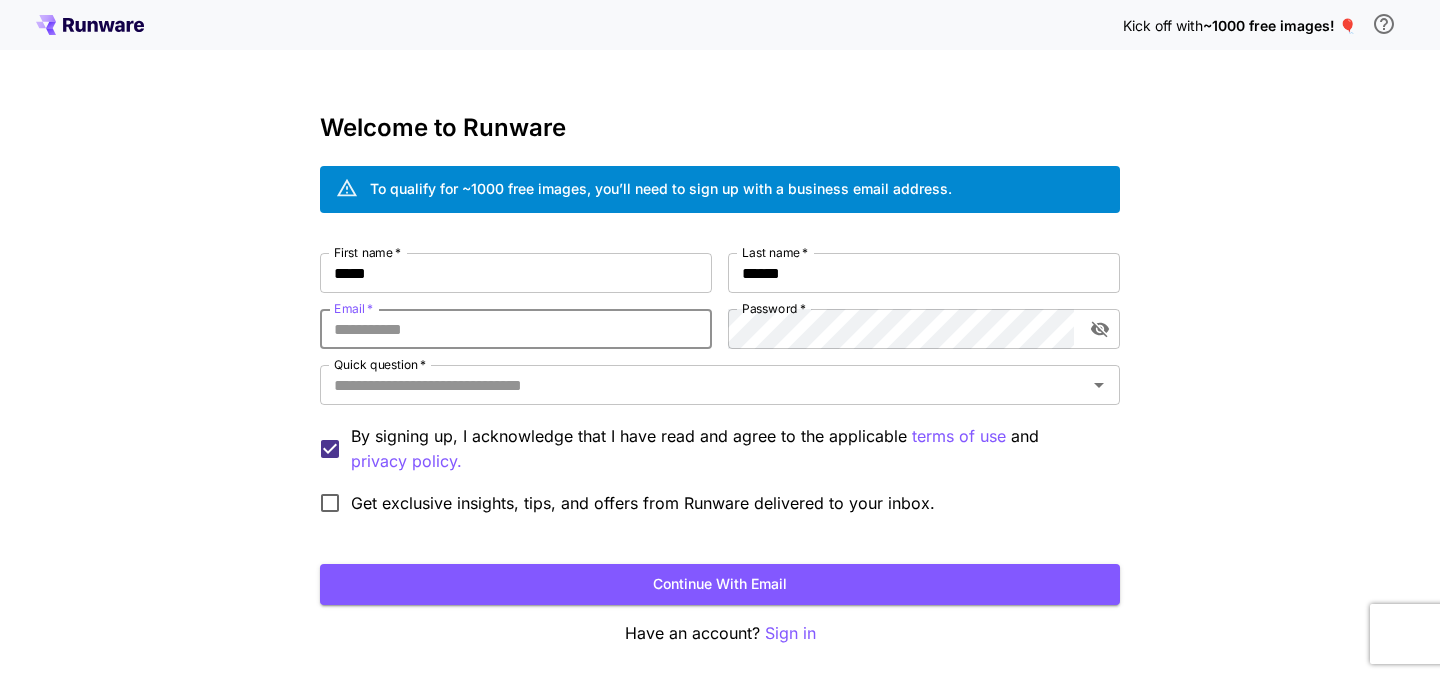 type on "**********" 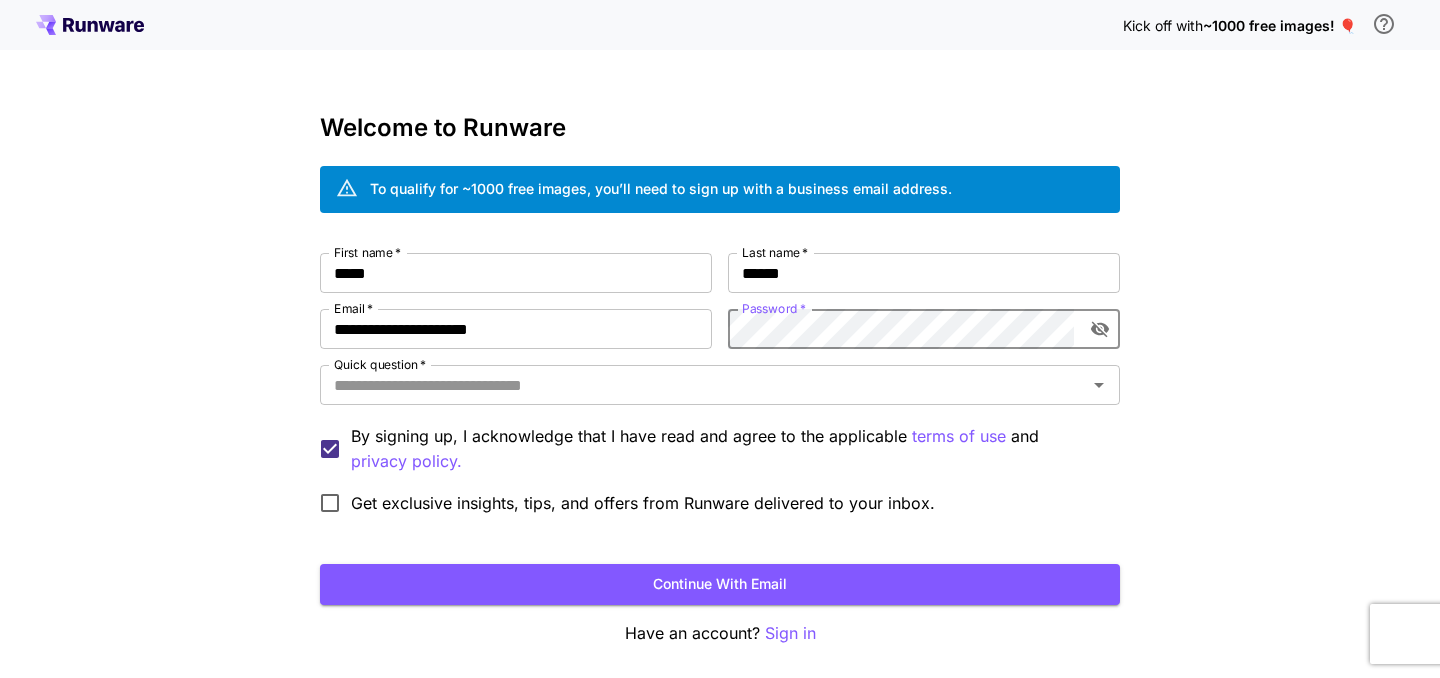 click 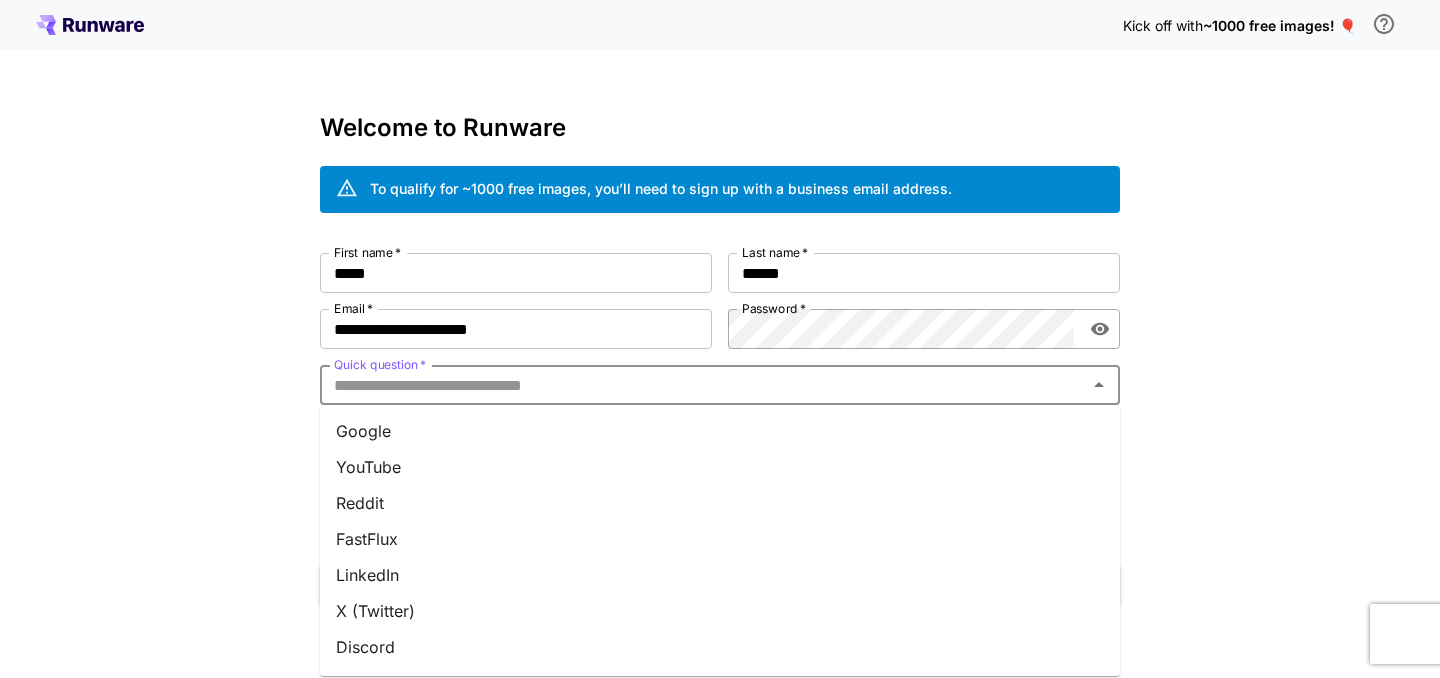 click on "Quick question   *" at bounding box center [703, 385] 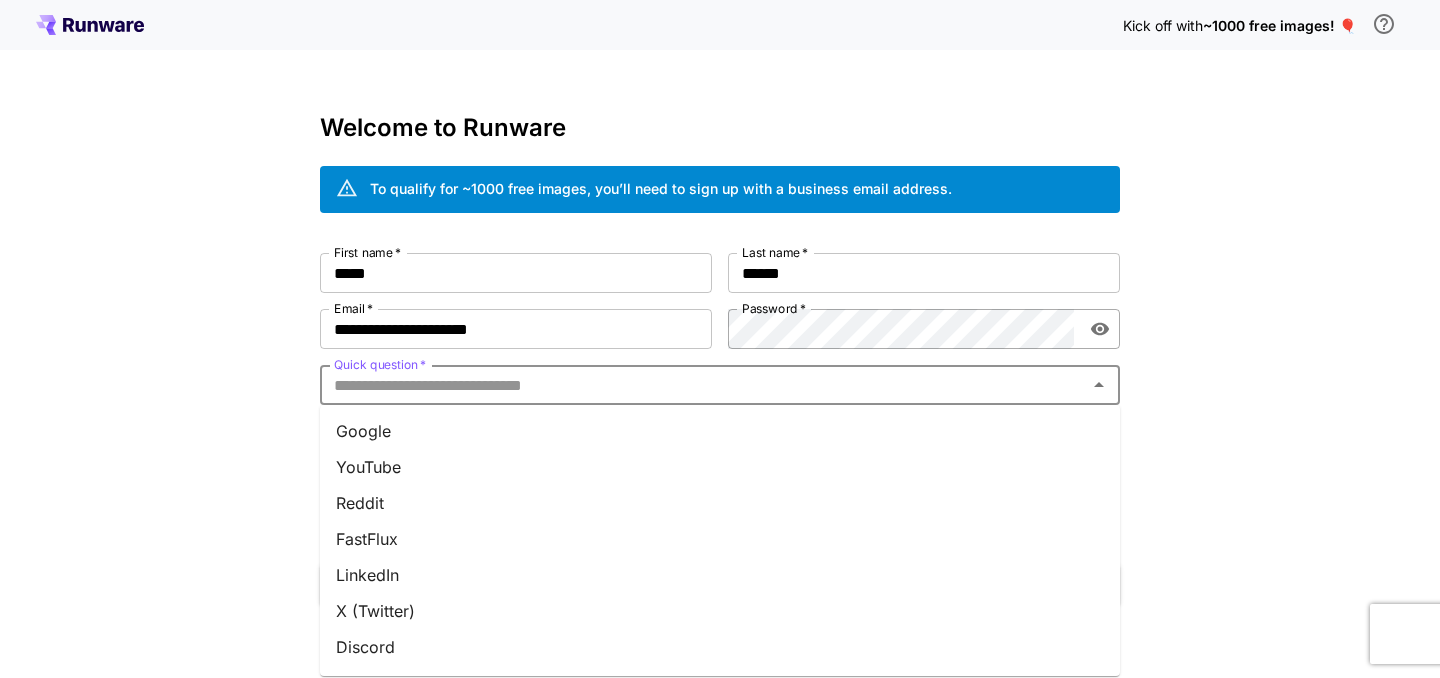 click on "Google" at bounding box center [720, 431] 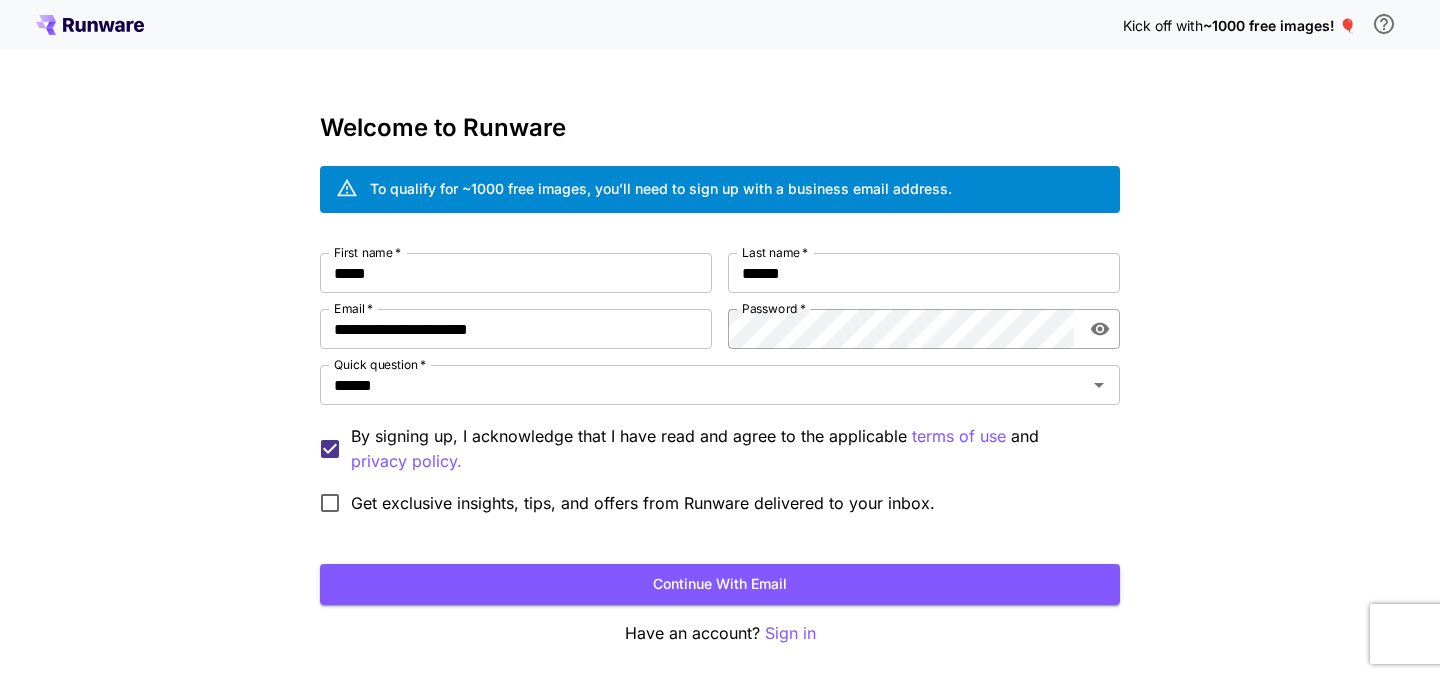 click on "Get exclusive insights, tips, and offers from Runware delivered to your inbox." at bounding box center (643, 503) 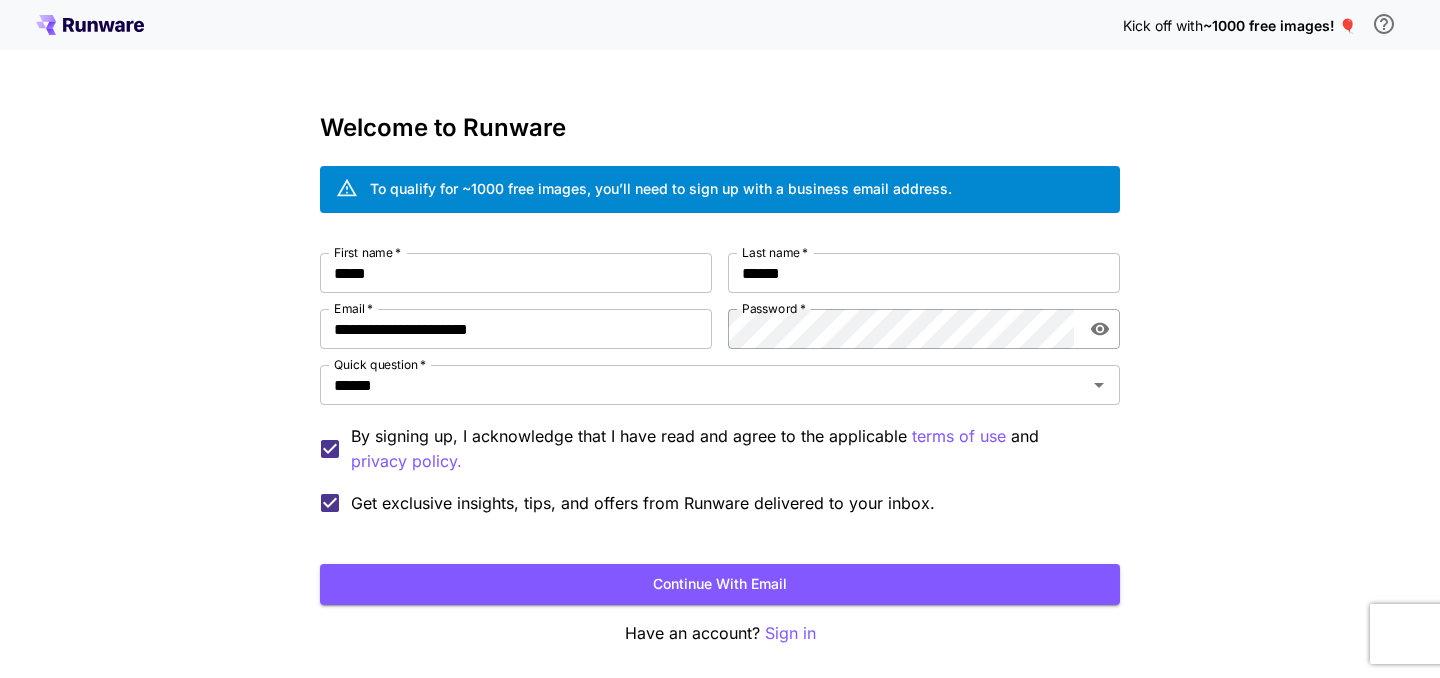 click on "Get exclusive insights, tips, and offers from Runware delivered to your inbox." at bounding box center (622, 503) 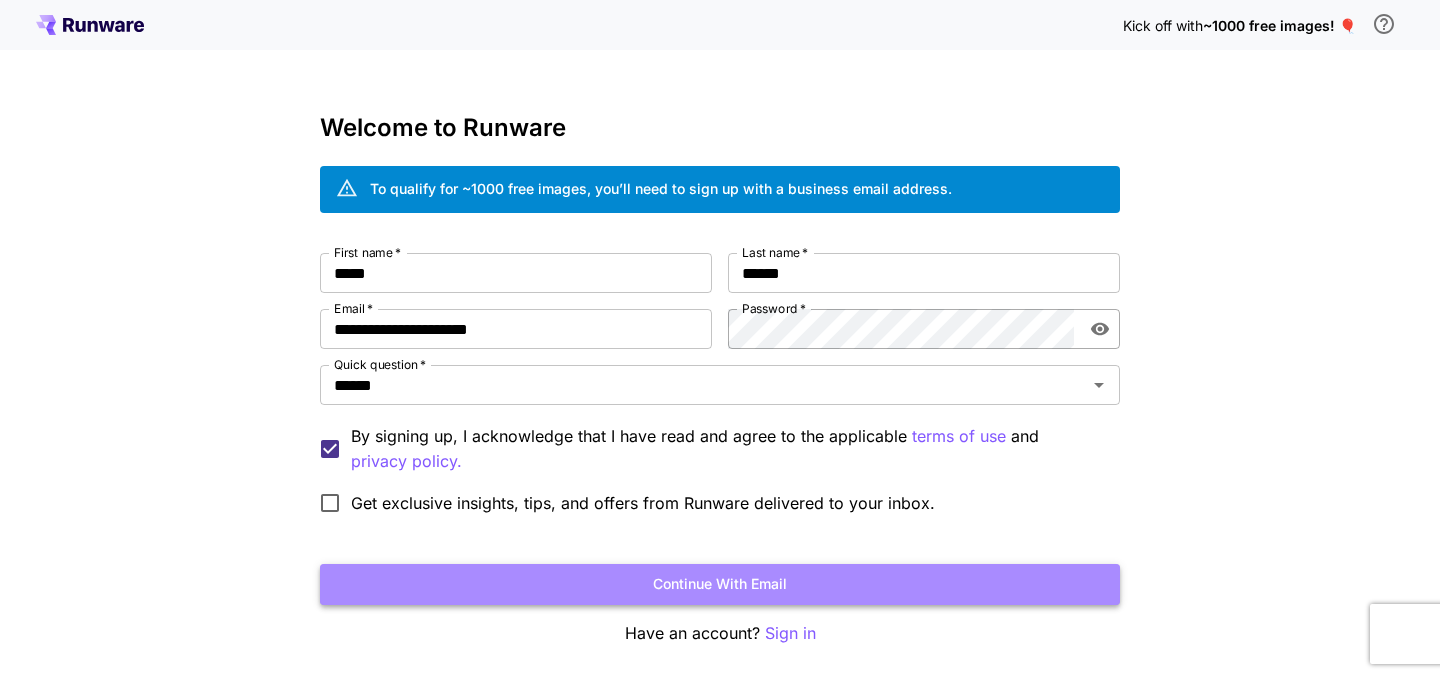click on "Continue with email" at bounding box center (720, 584) 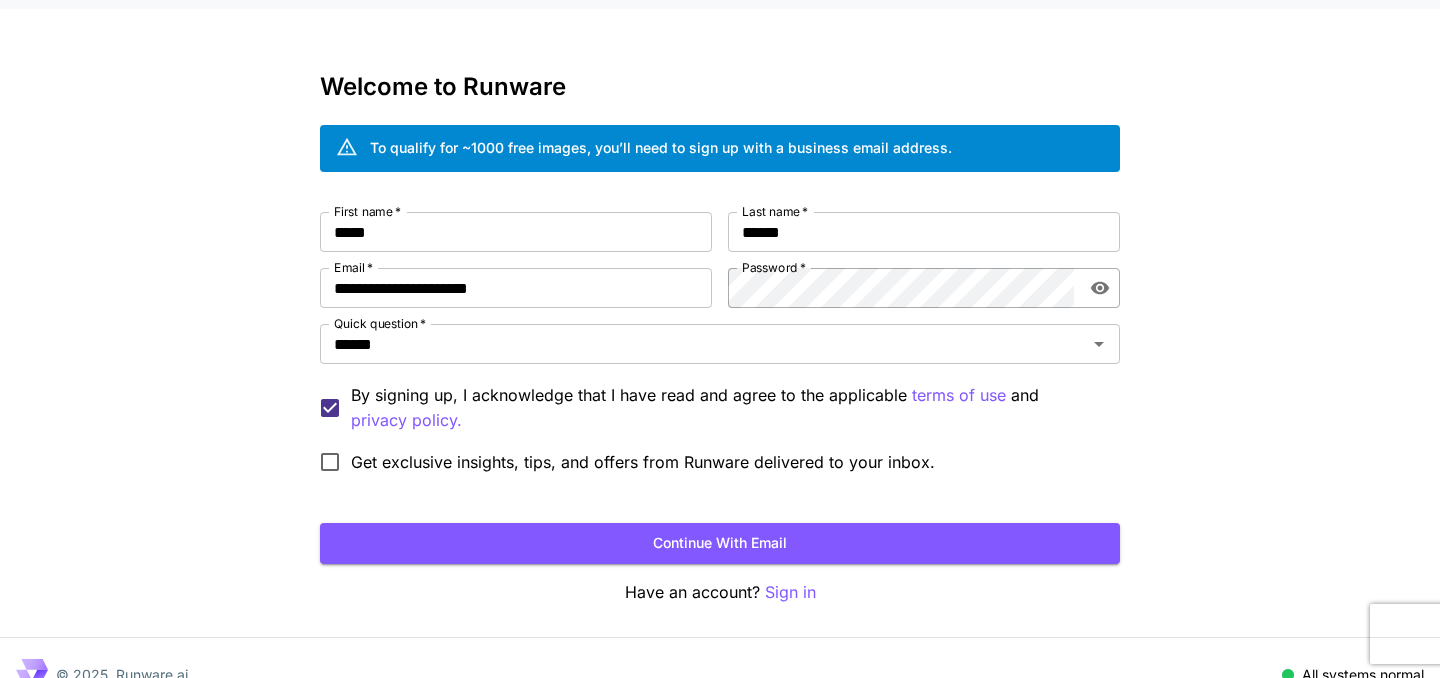 scroll, scrollTop: 43, scrollLeft: 0, axis: vertical 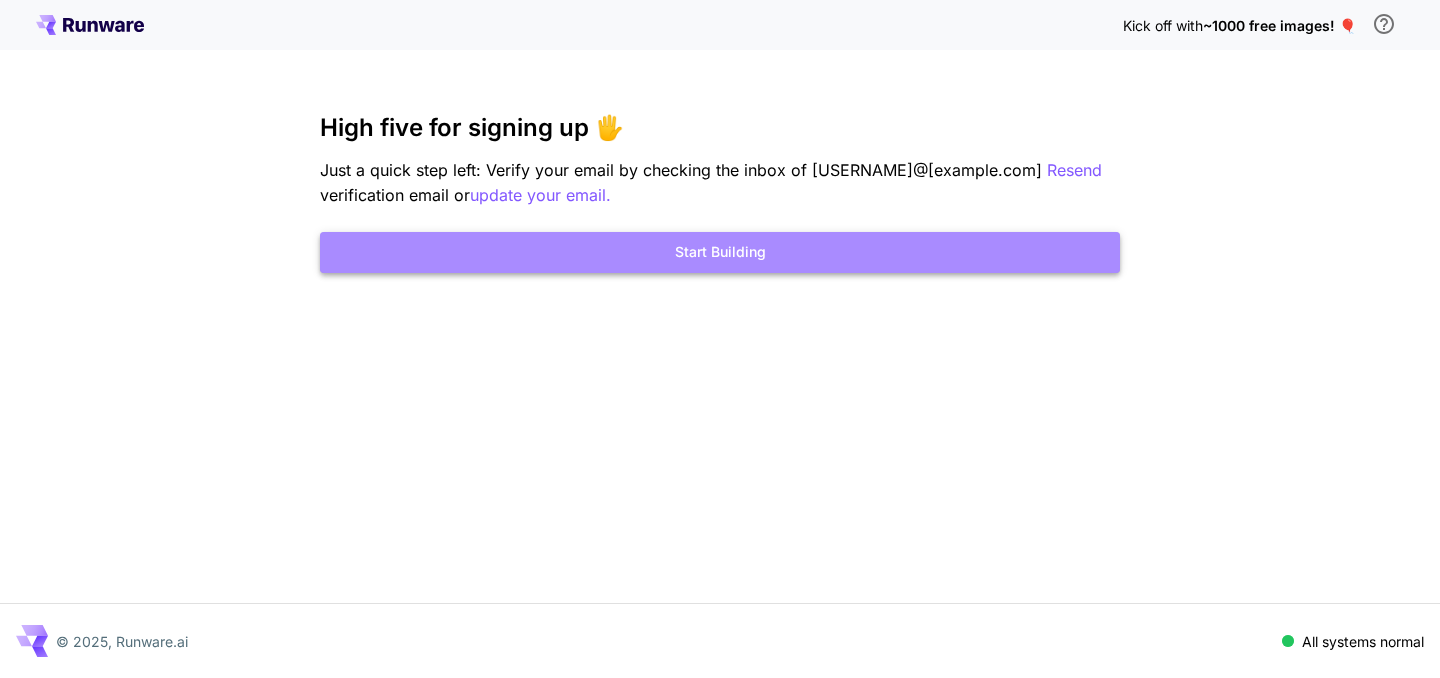 click on "Start Building" at bounding box center [720, 252] 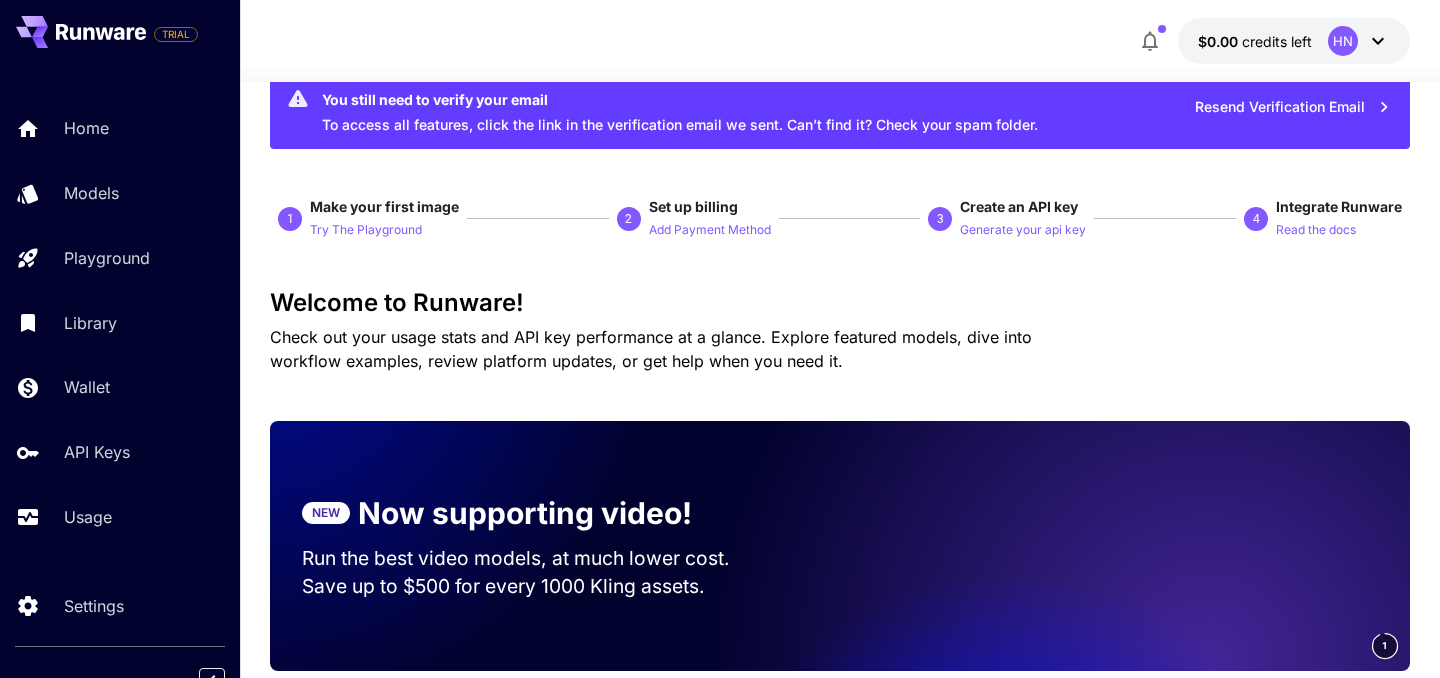 scroll, scrollTop: 0, scrollLeft: 0, axis: both 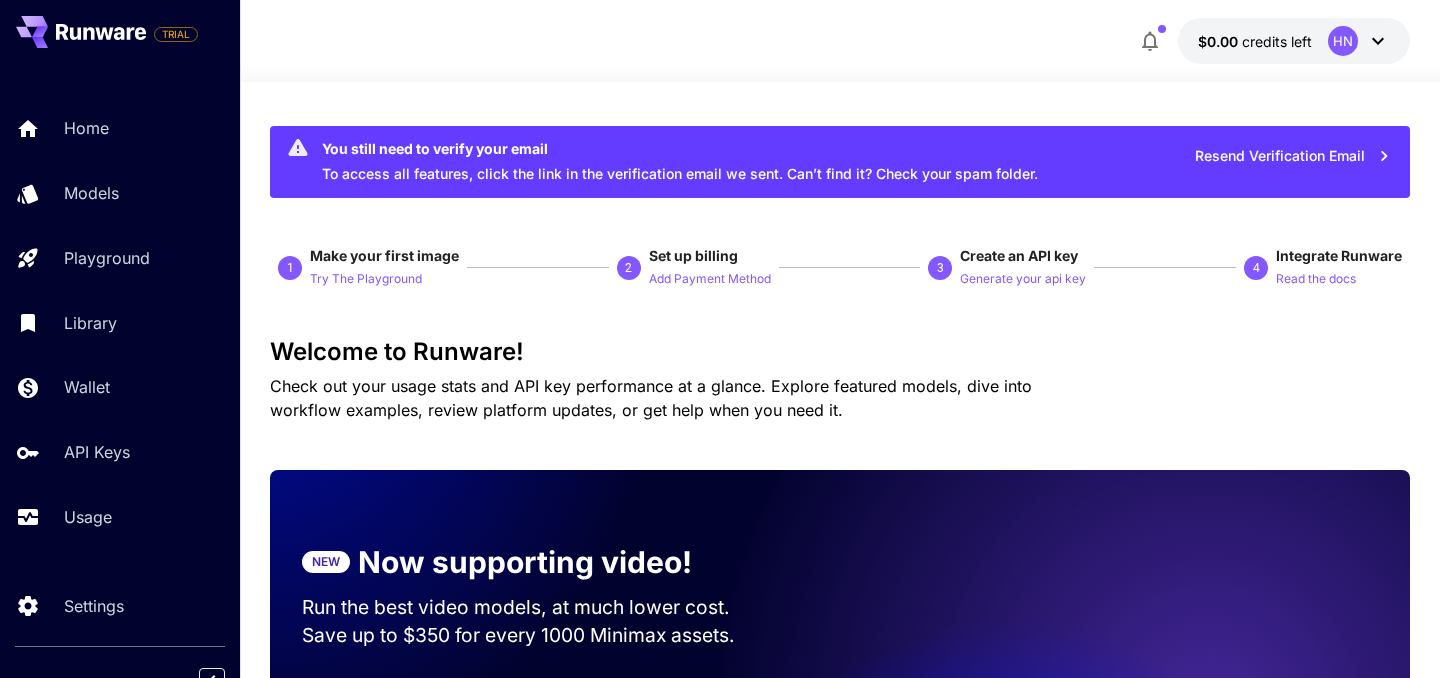click on "You still need to verify your email To access all features, click the link in the verification email we sent. Can’t find it? Check your spam folder. Resend Verification Email 1 Make your first image Try The Playground 2 Set up billing Add Payment Method 3 Create an API key Generate your api key 4 Integrate Runware Read the docs Welcome to Runware! Check out your usage stats and API key performance at a glance. Explore featured models, dive into workflow examples, review platform updates, or get help when you need it. NEW Now supporting video! Run the best video models, at much lower cost. Save up to $350 for every 1000 Minimax assets. 6 Test drive the best video models Featured models New releases MiniMax KlingAI ByteDance Google Veo PixVerse Vidu Launch in Playground minimax:3@1                             MiniMax 02 Hailuo Most polished and dynamic model with vibrant, theatrical visuals and fluid motion. Ideal for viral content and commercial-style footage. Launch in Playground bytedance:2@1" at bounding box center (840, 3325) 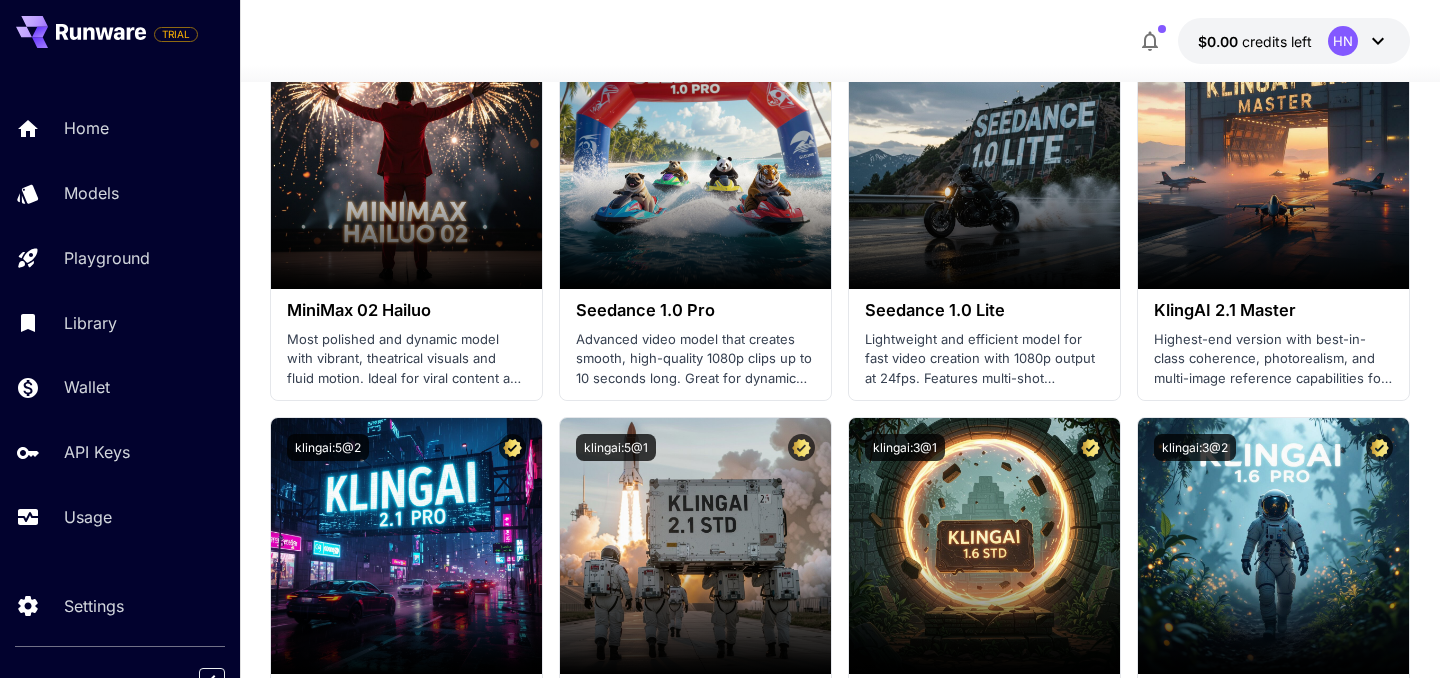 scroll, scrollTop: 794, scrollLeft: 0, axis: vertical 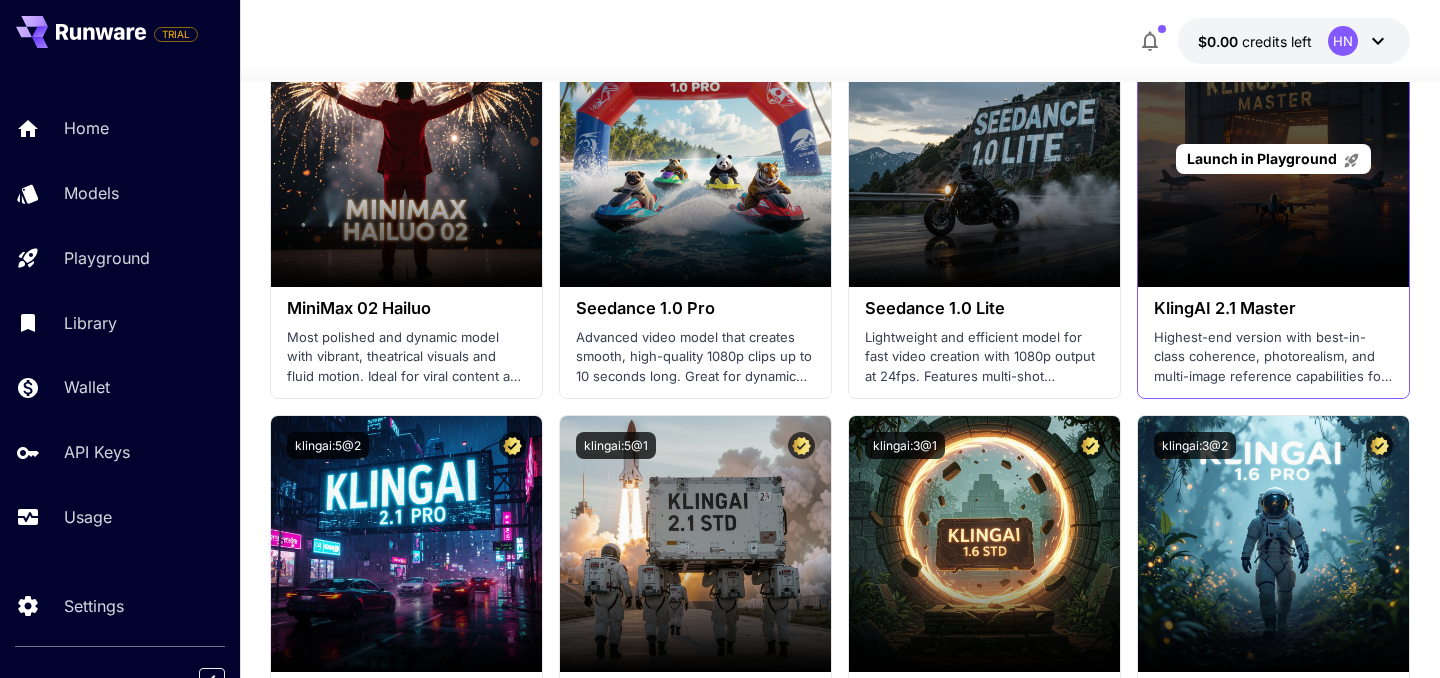 click on "Launch in Playground" at bounding box center [1273, 159] 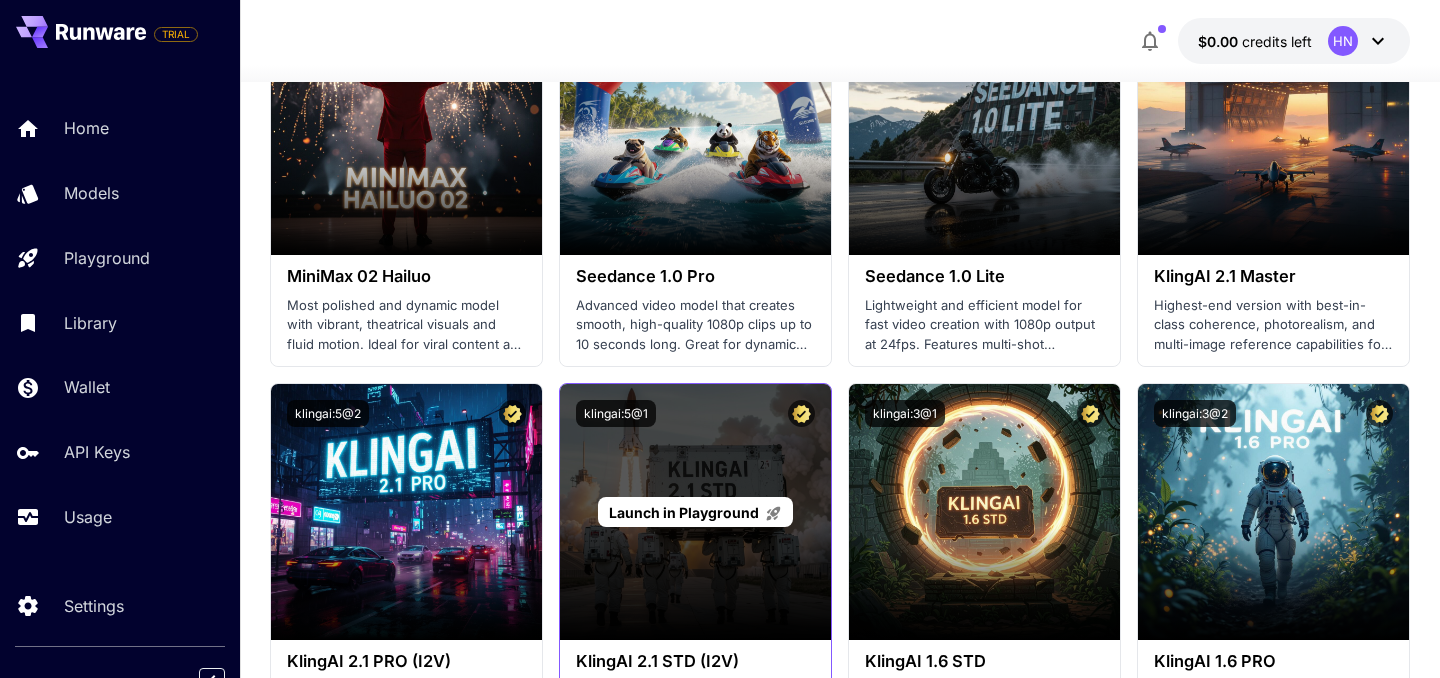 scroll, scrollTop: 832, scrollLeft: 0, axis: vertical 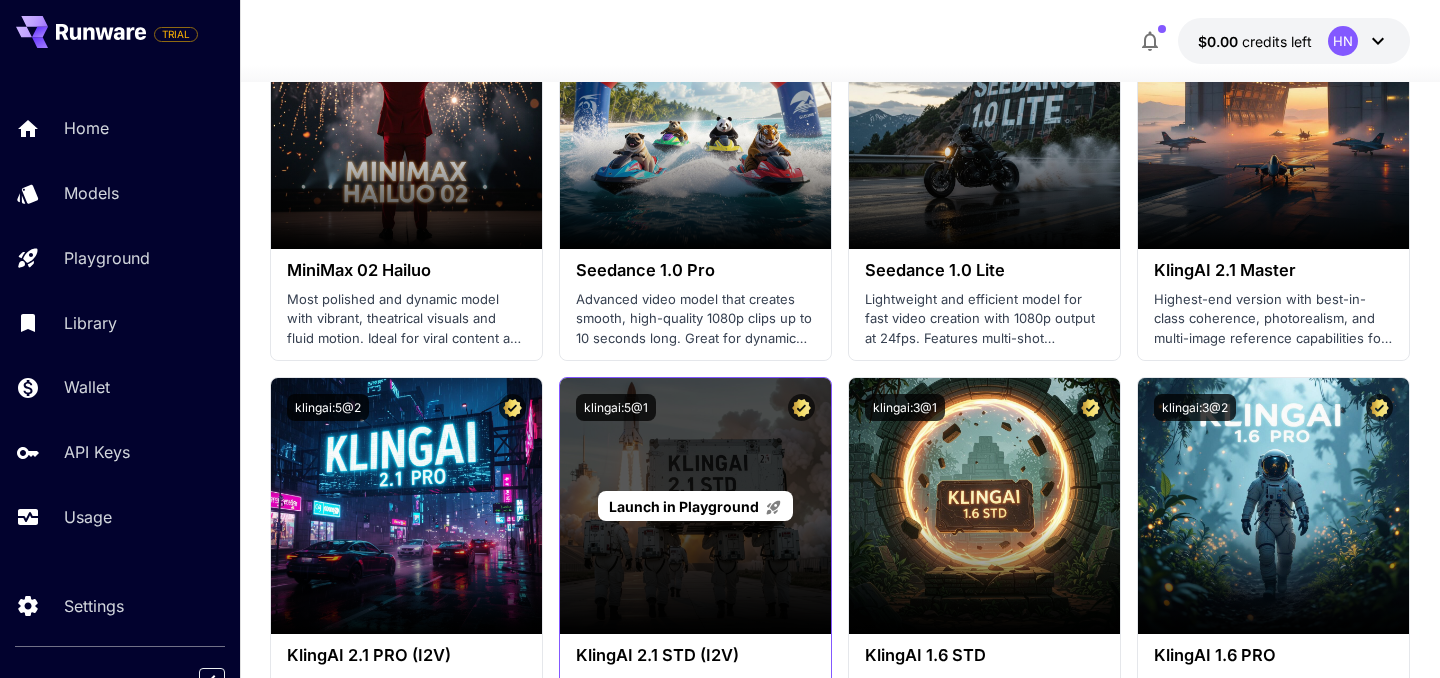 click on "Launch in Playground" at bounding box center (684, 506) 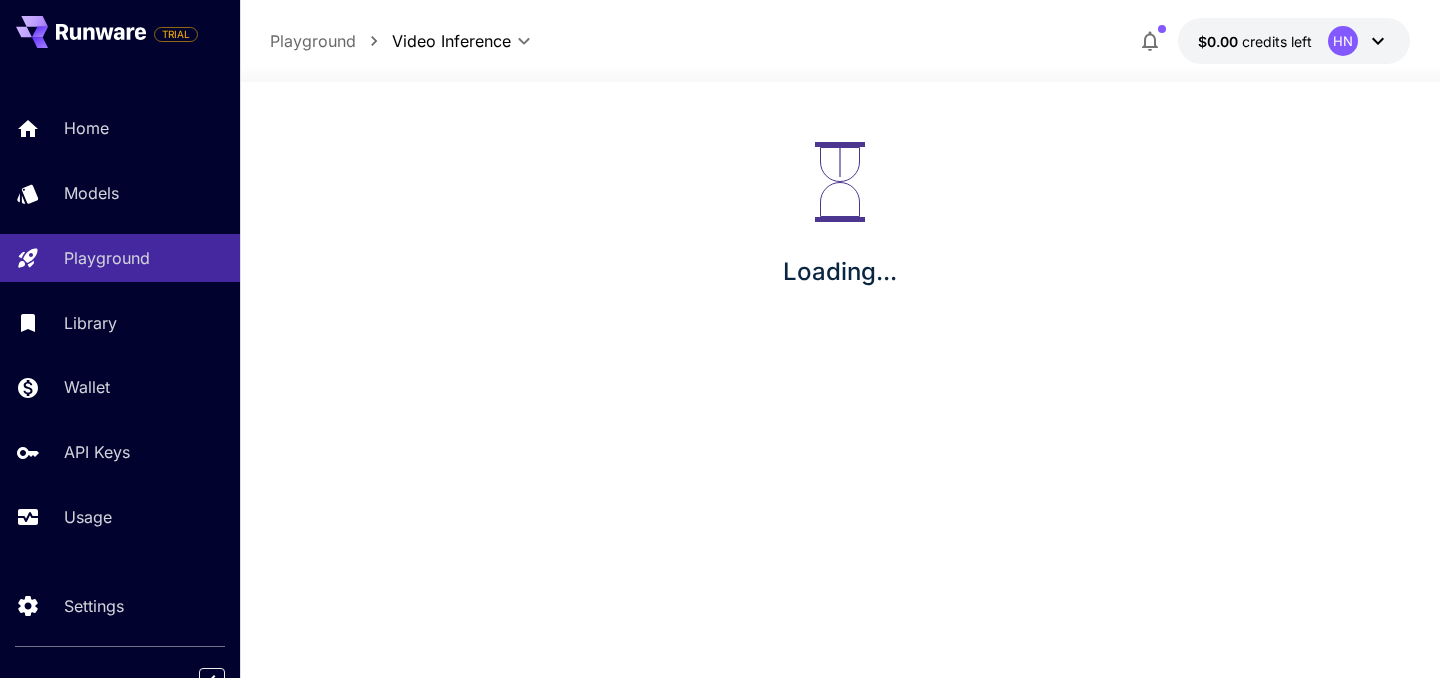 scroll, scrollTop: 0, scrollLeft: 0, axis: both 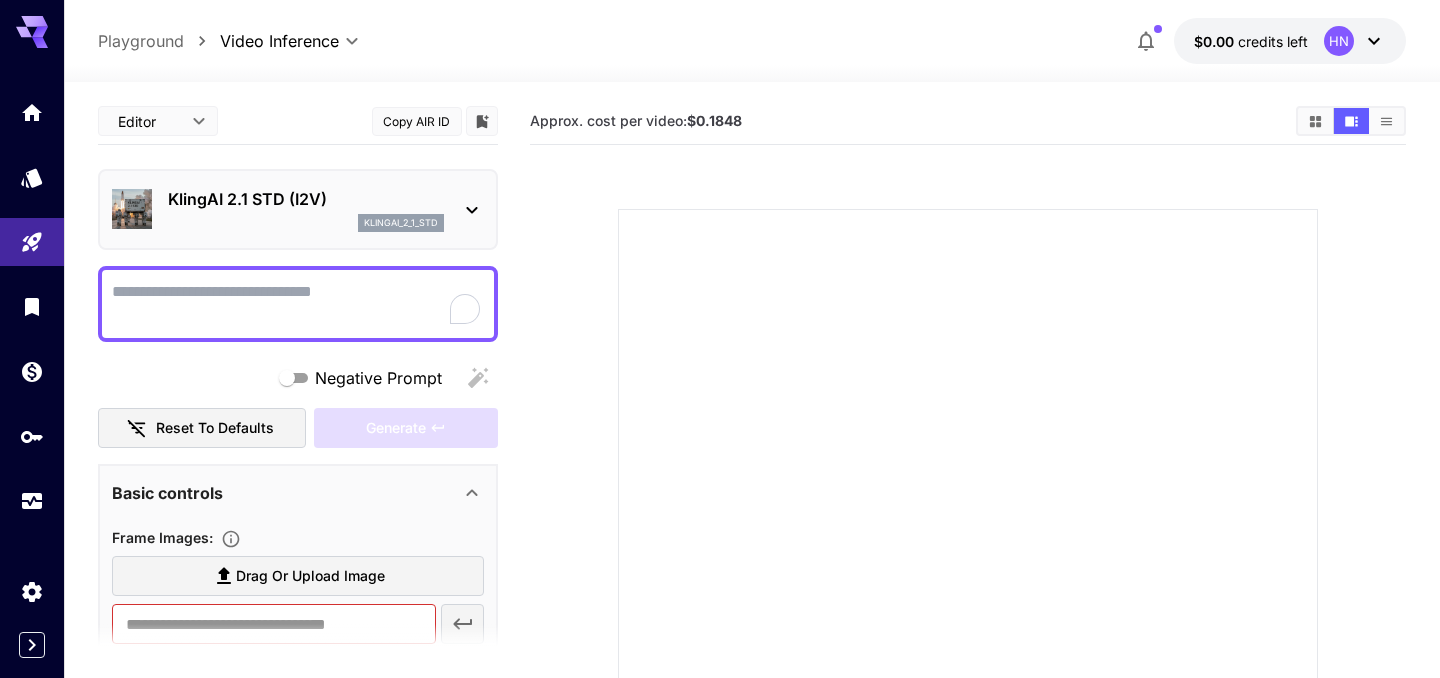 click on "Drag or upload image" at bounding box center (310, 576) 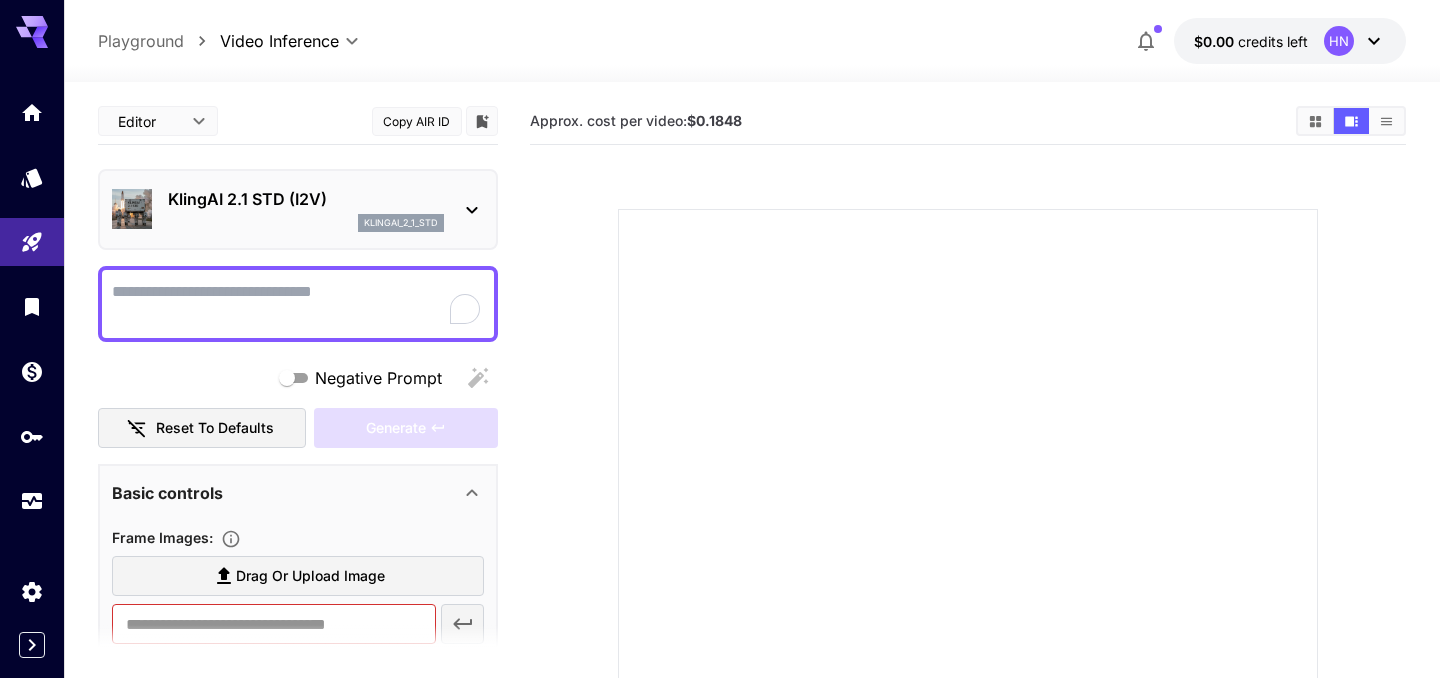 click on "Negative Prompt" at bounding box center (298, 304) 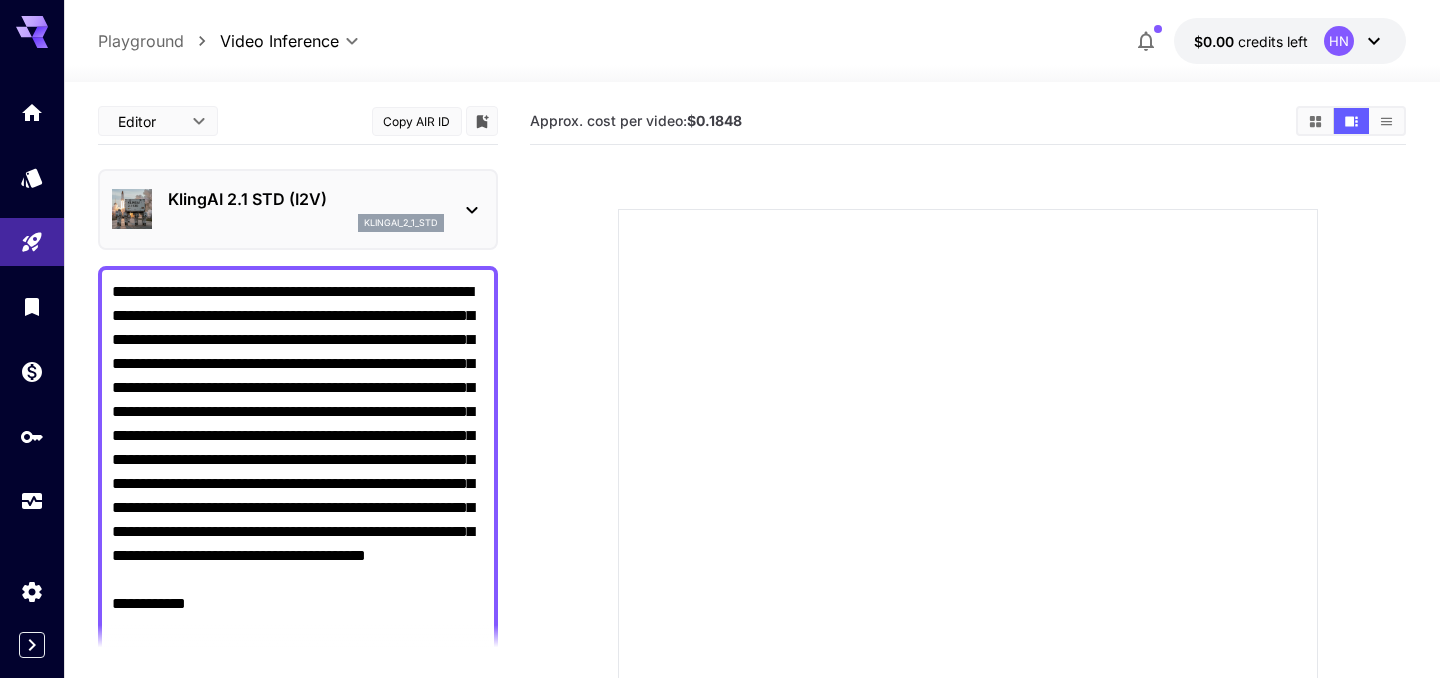 scroll, scrollTop: 251, scrollLeft: 0, axis: vertical 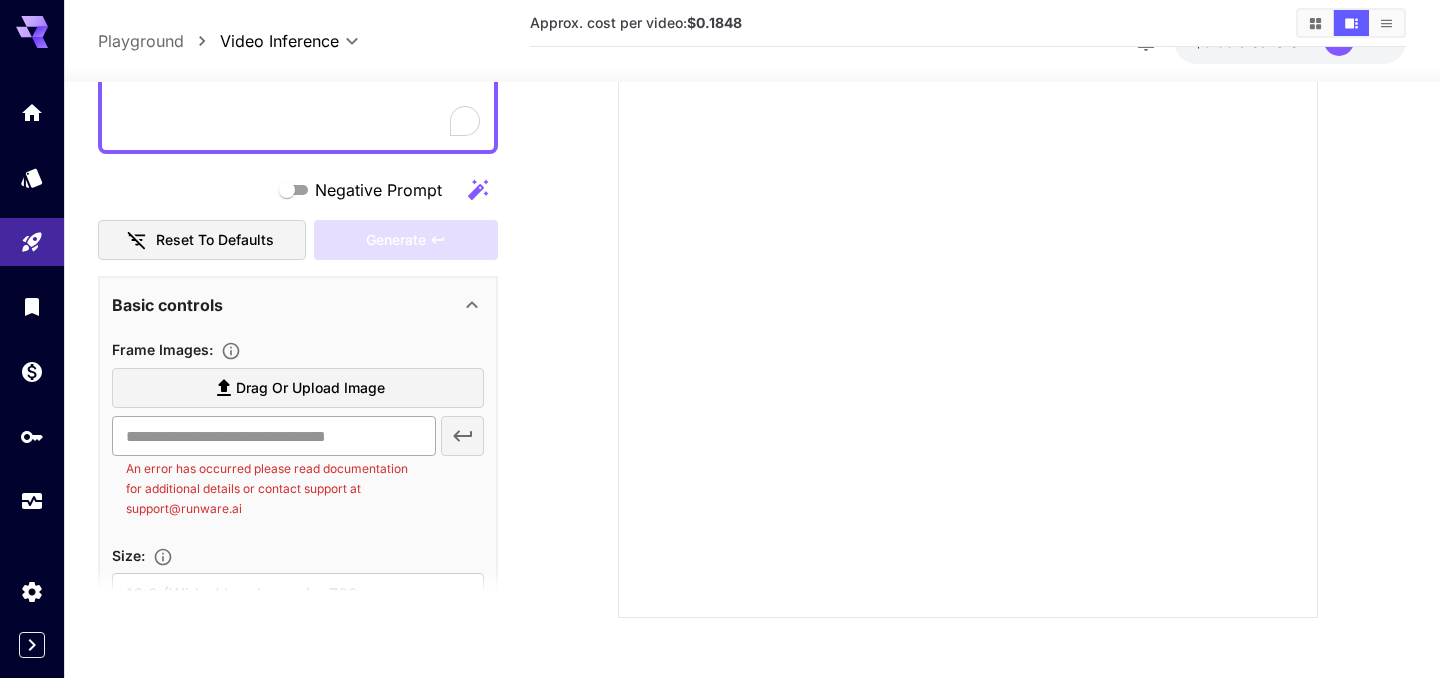 type on "**********" 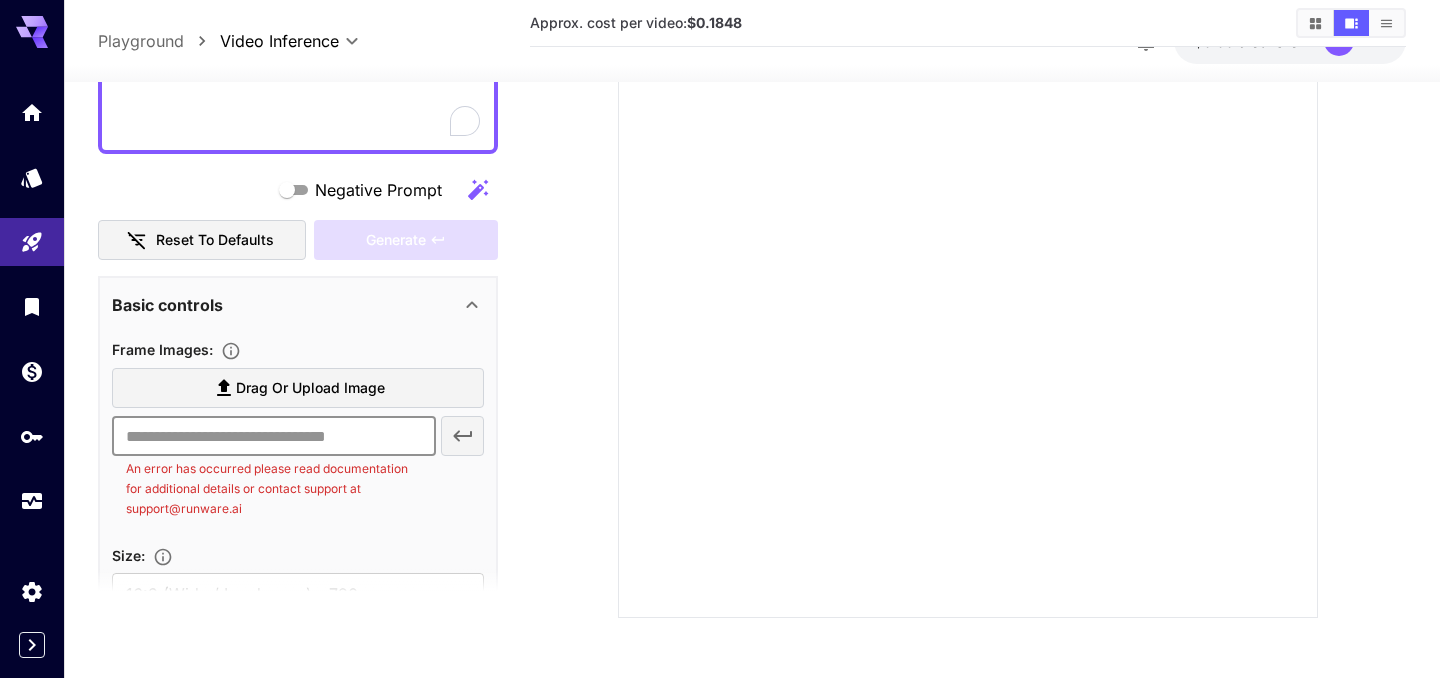 click at bounding box center [273, 436] 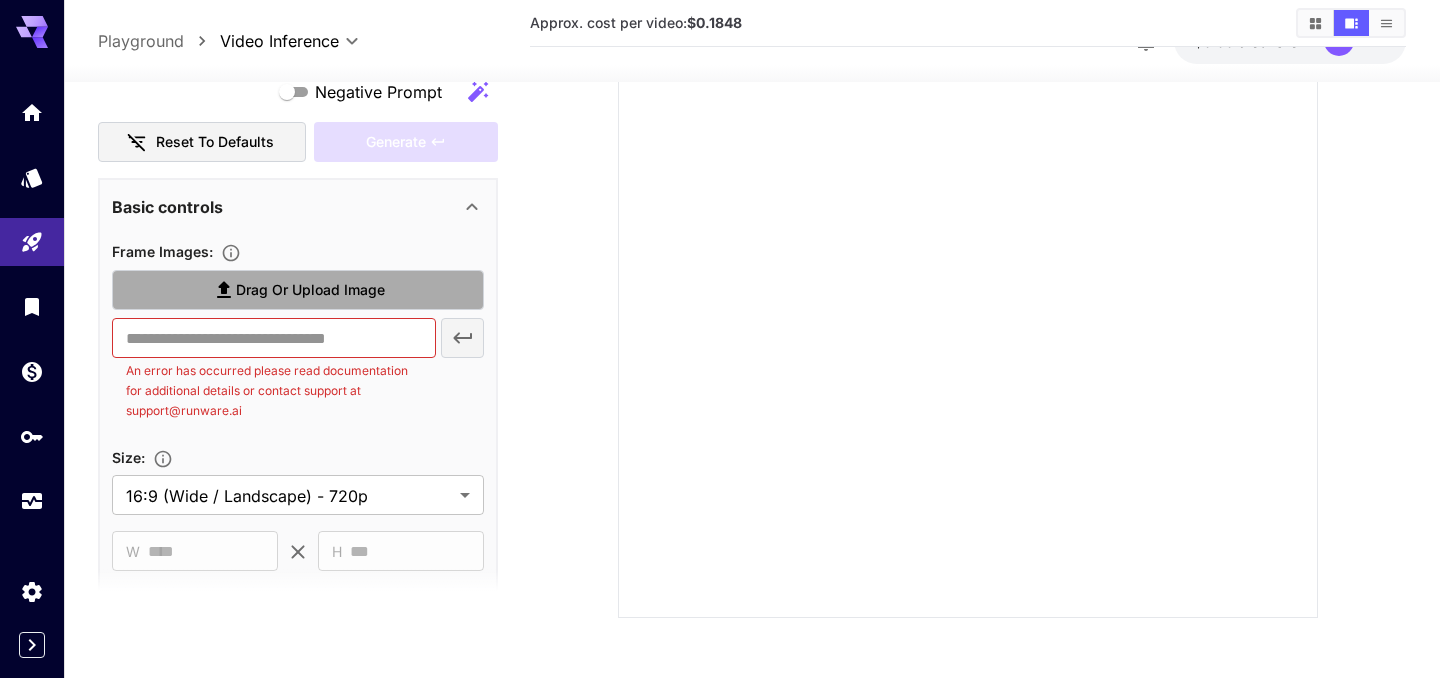 click on "Drag or upload image" at bounding box center [310, 289] 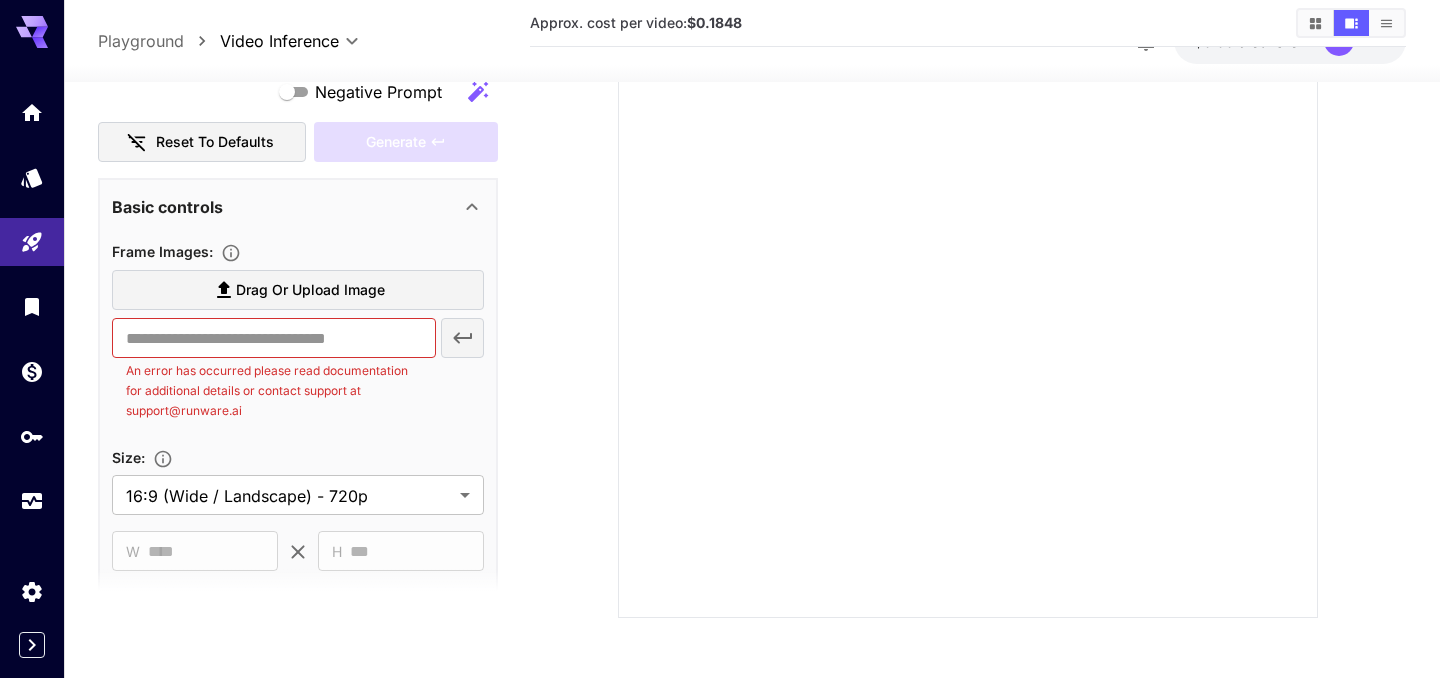 click on "An error has occurred please read documentation for additional details or contact support at support@runware.ai" at bounding box center (273, 391) 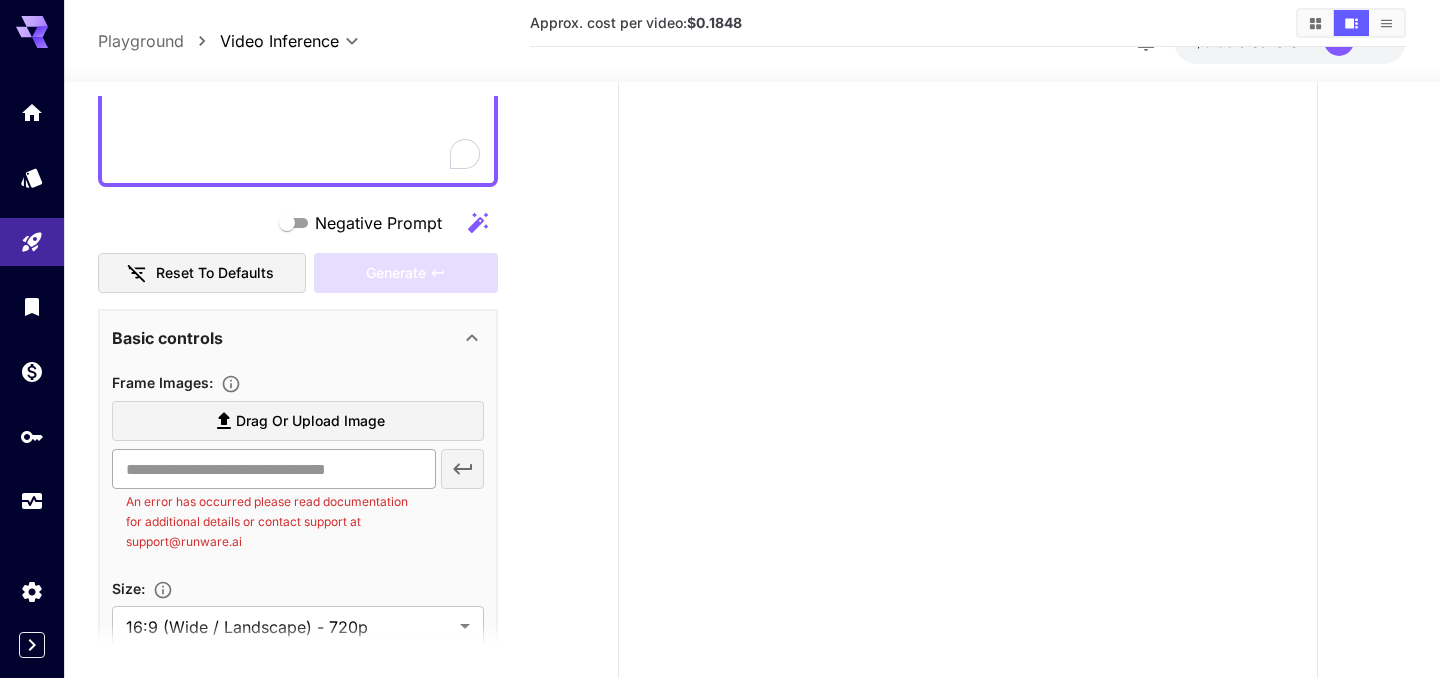 click at bounding box center [273, 469] 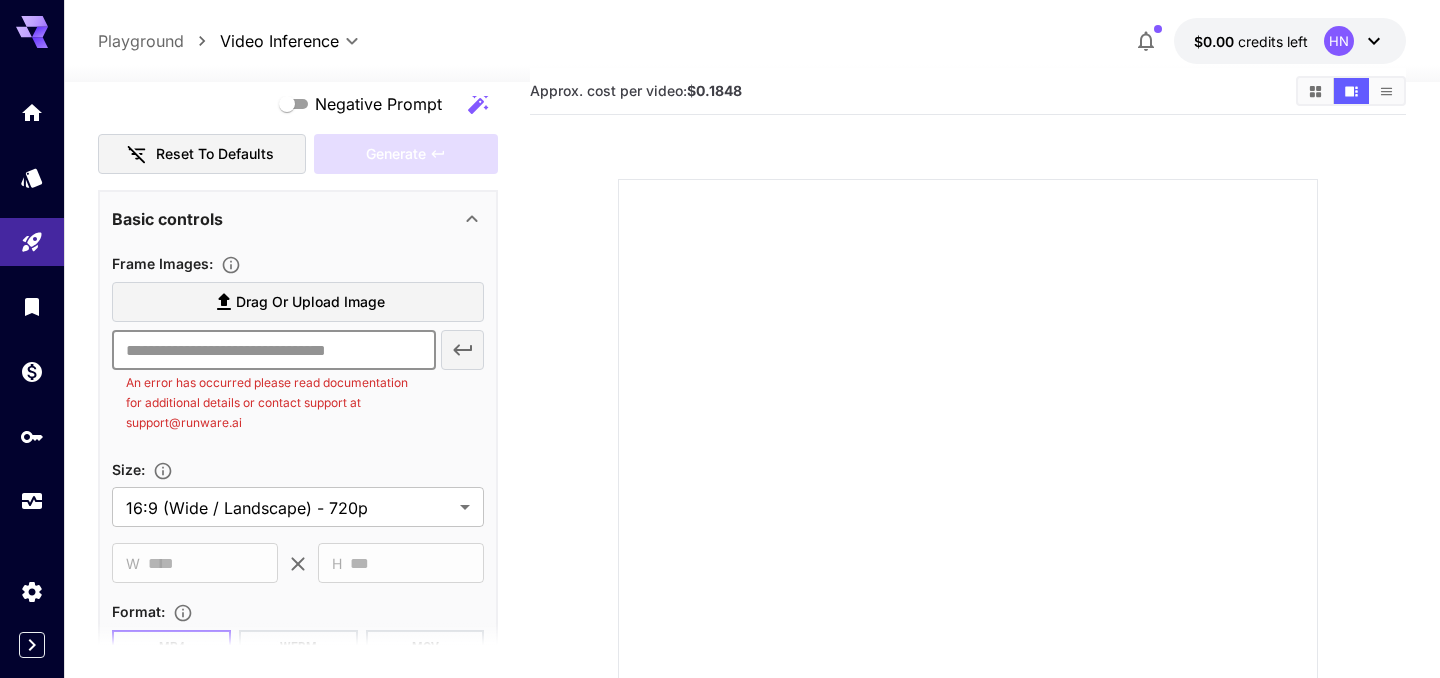 click on "An error has occurred please read documentation for additional details or contact support at support@runware.ai" at bounding box center [273, 403] 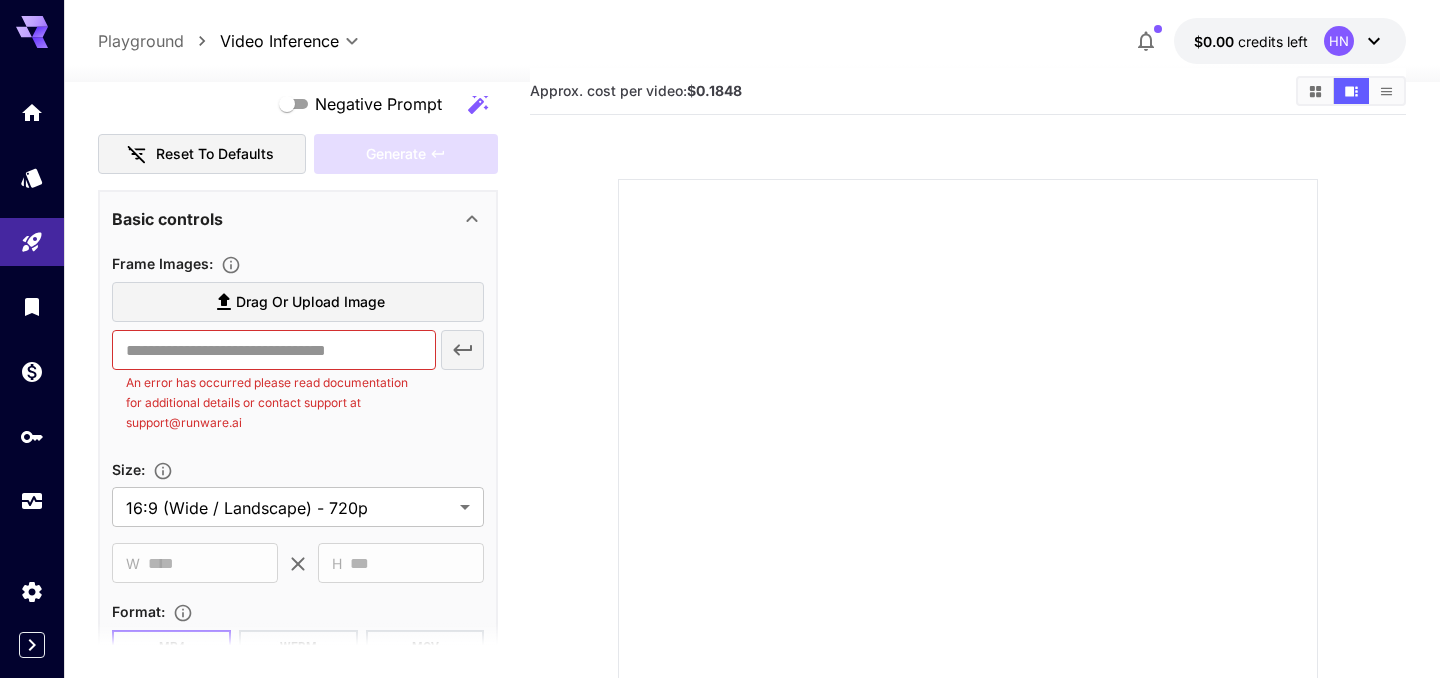 click on "Basic controls" at bounding box center [298, 219] 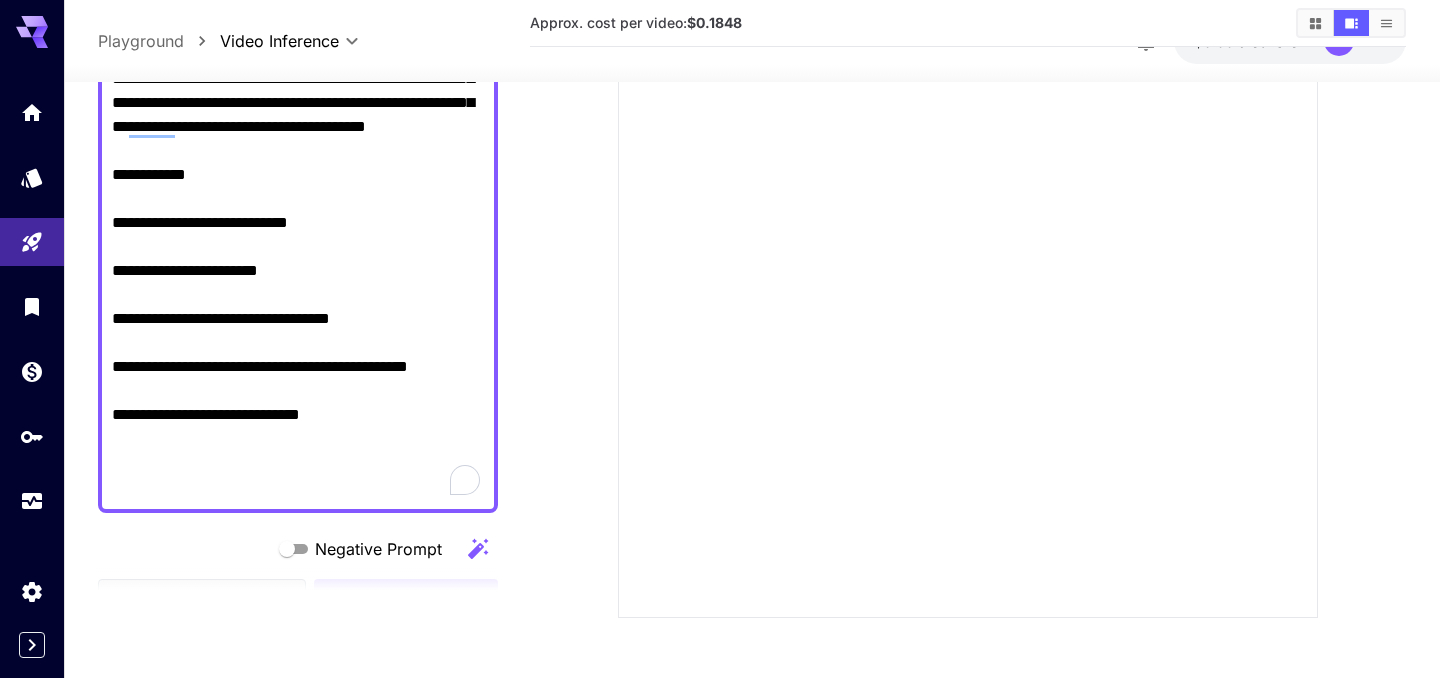 click on "**********" at bounding box center [298, 174] 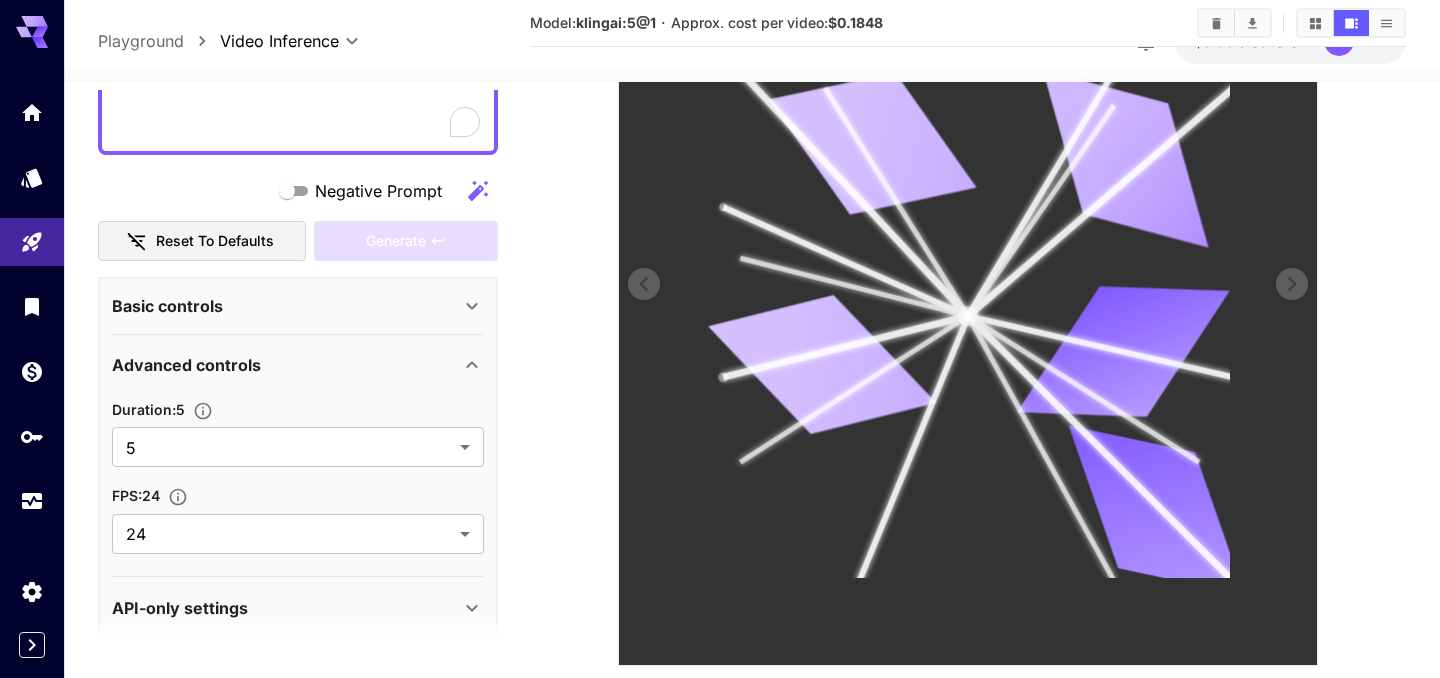 click 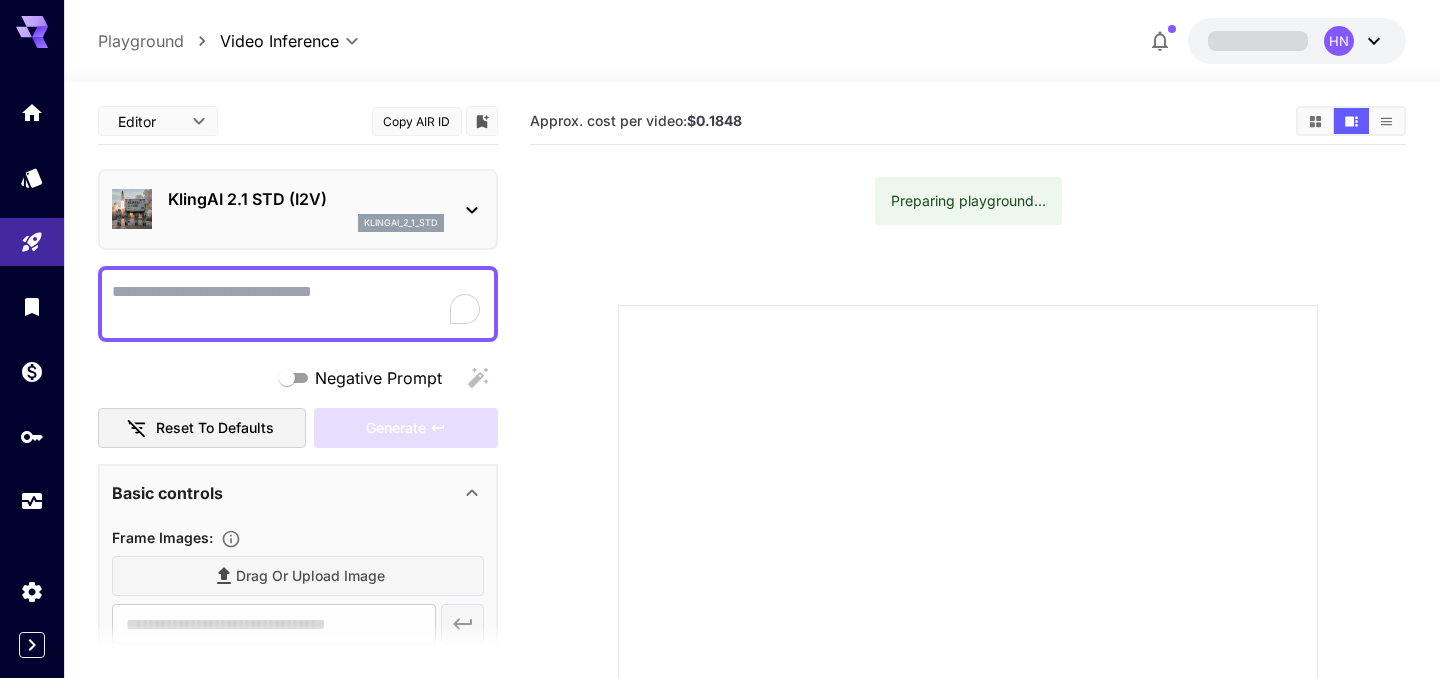 scroll, scrollTop: 0, scrollLeft: 0, axis: both 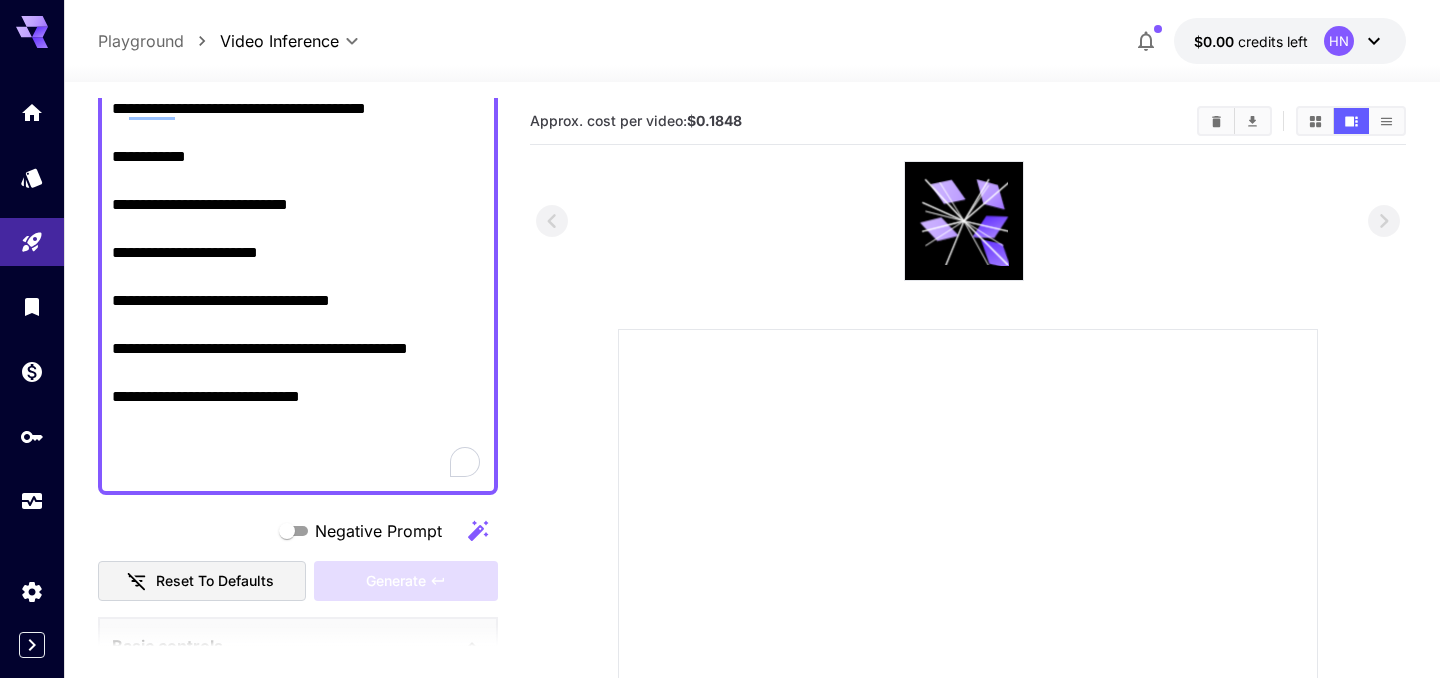 type on "**********" 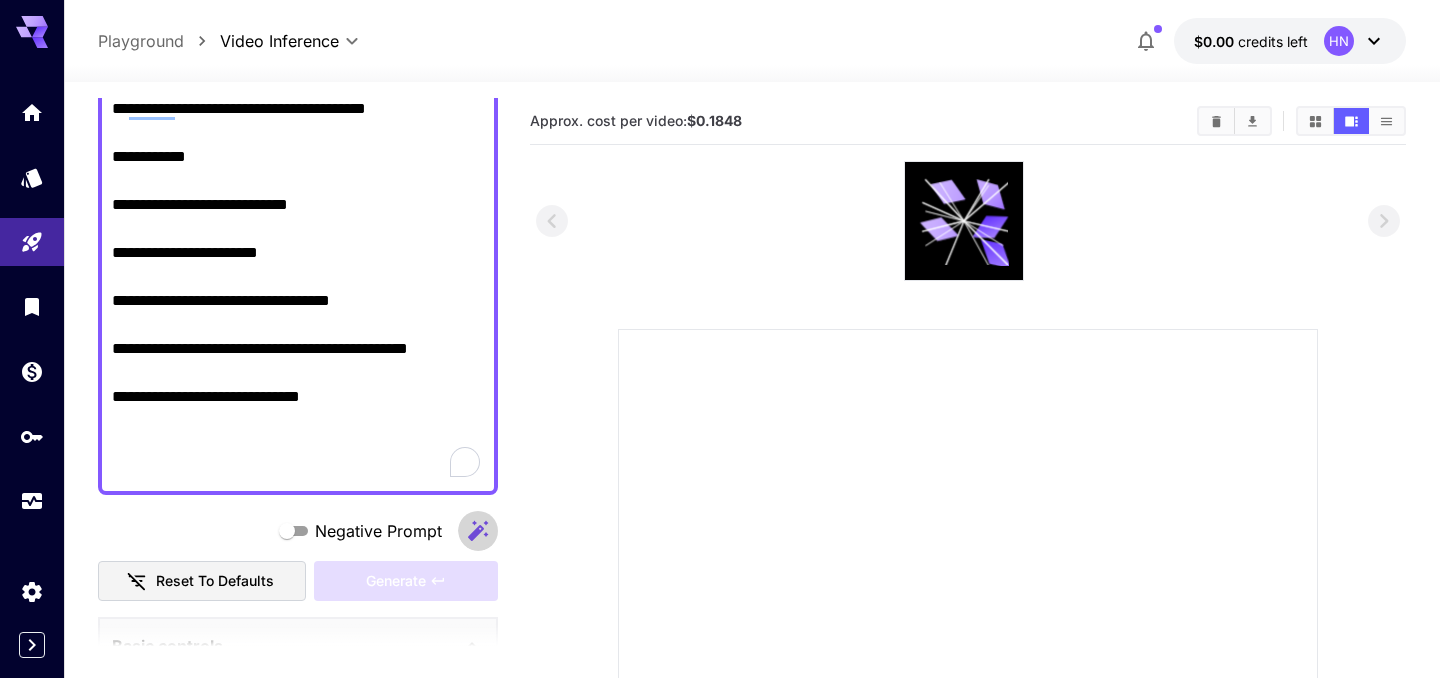 click 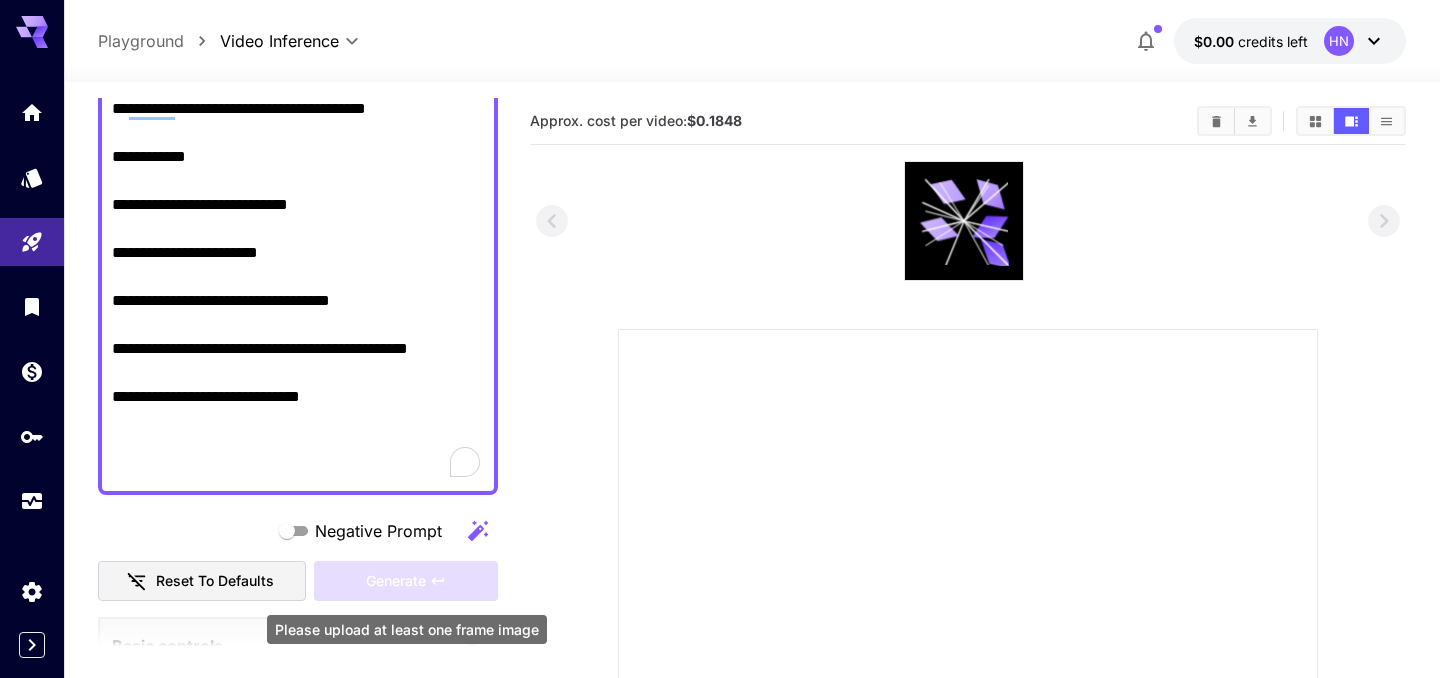 click on "Generate" at bounding box center [406, 581] 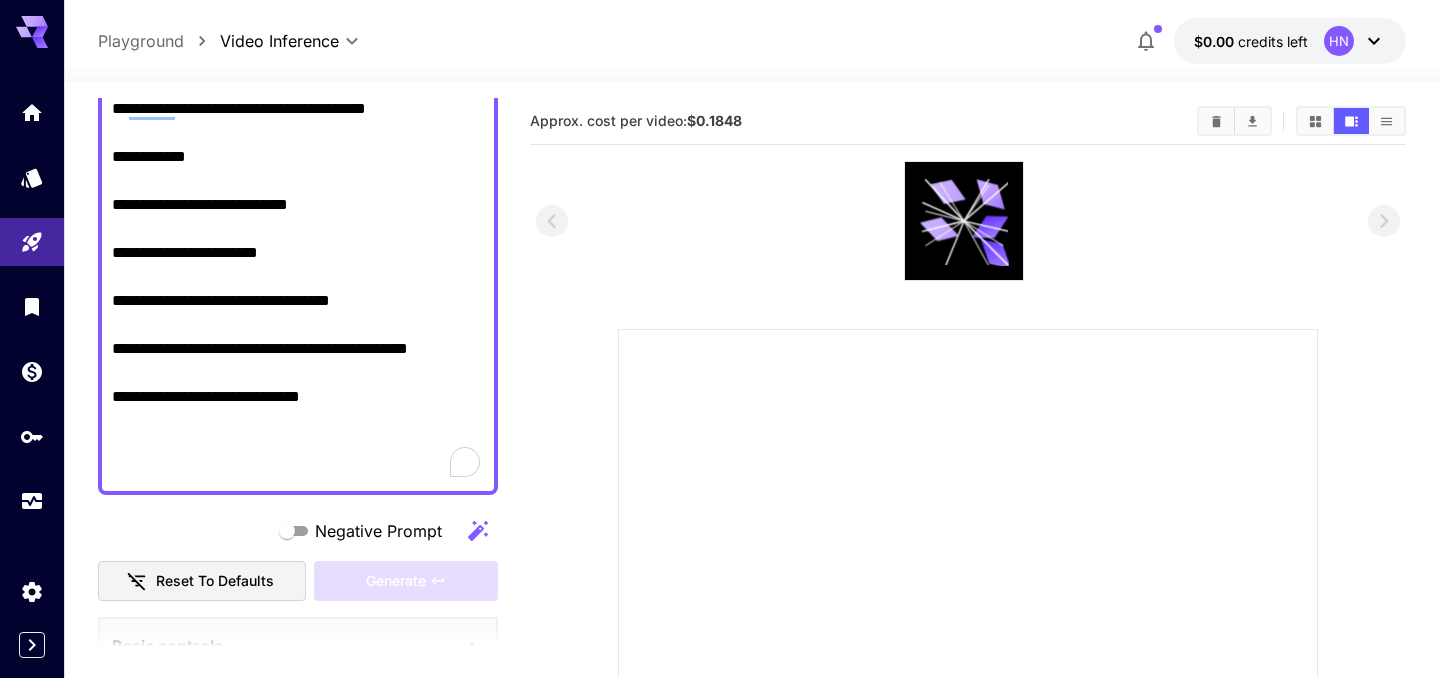 scroll, scrollTop: 612, scrollLeft: 0, axis: vertical 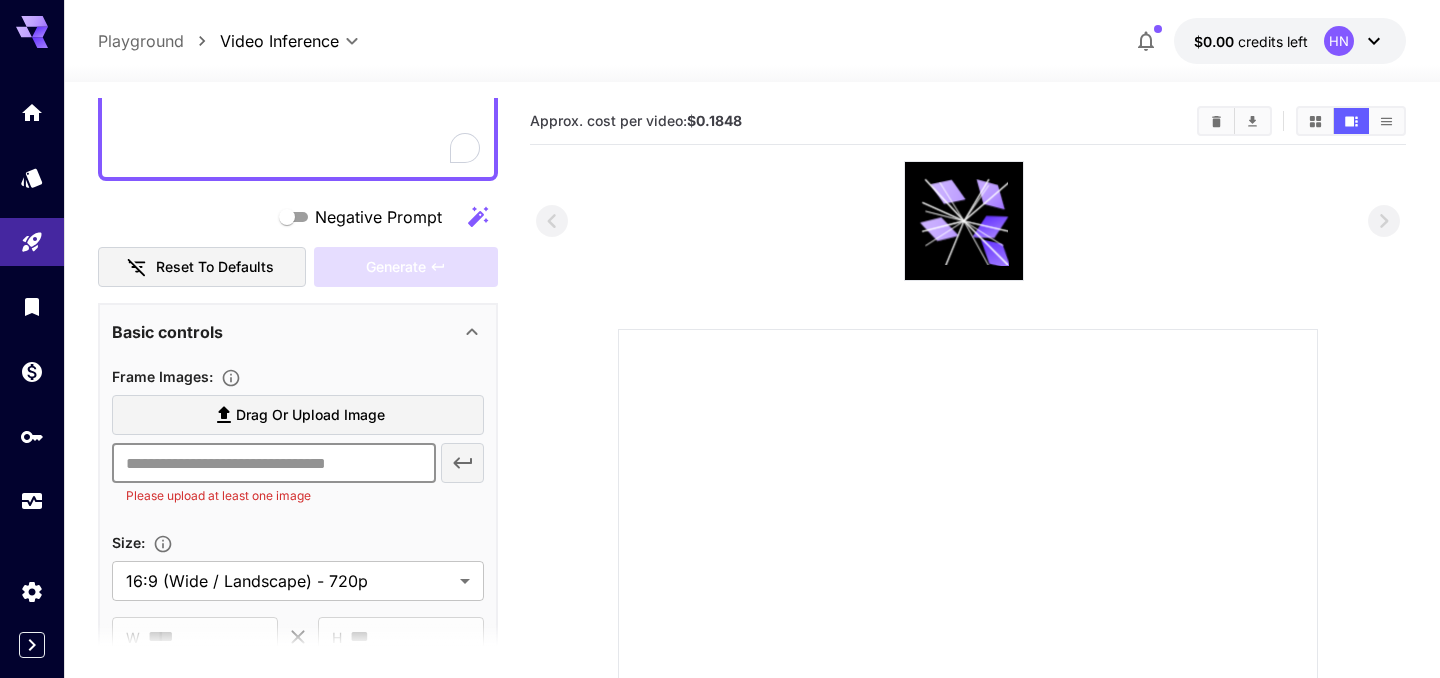 click at bounding box center [273, 463] 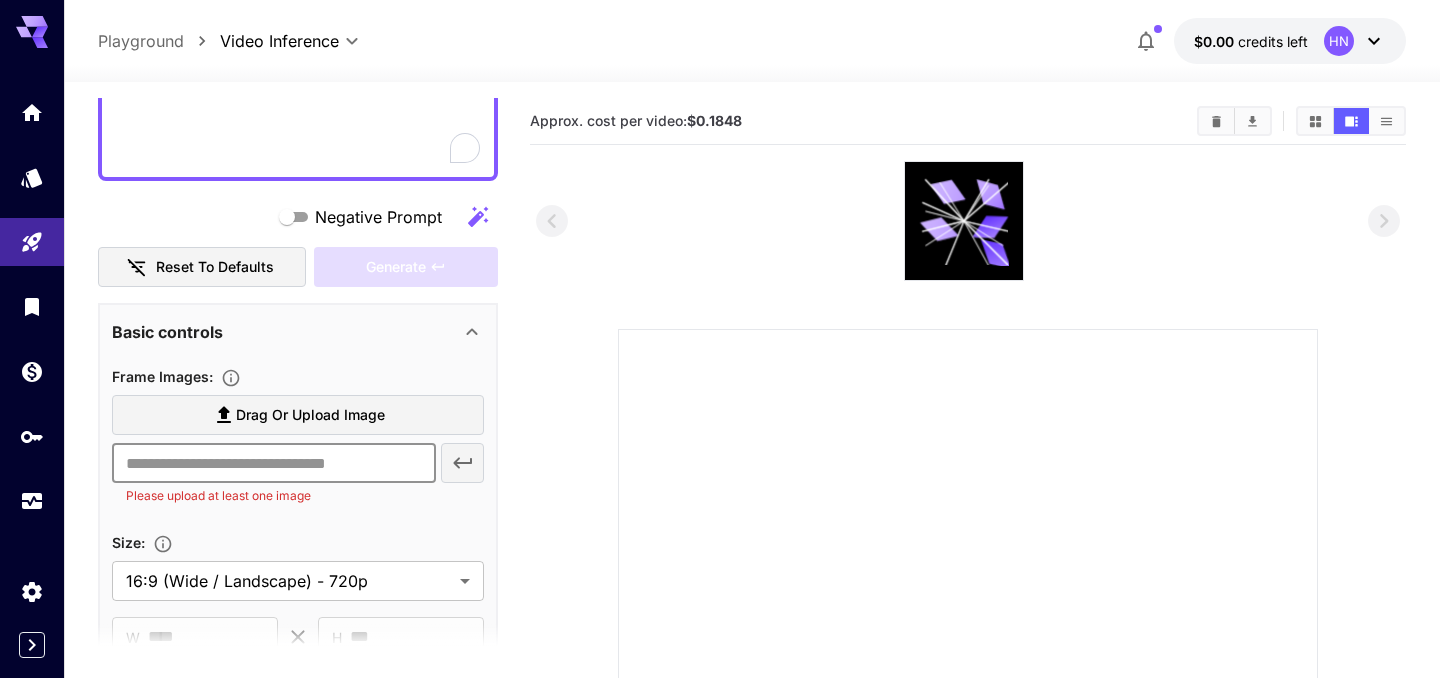 click on "Drag or upload image" at bounding box center (310, 415) 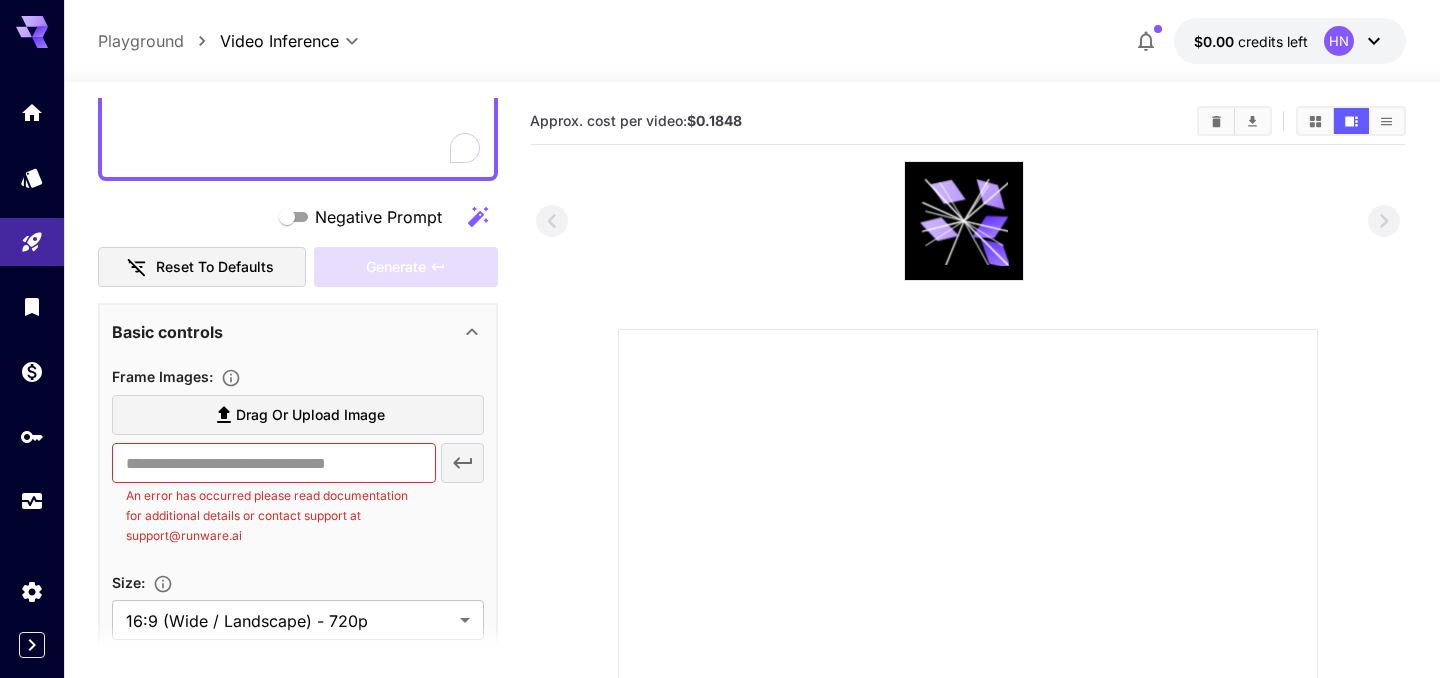 scroll, scrollTop: 826, scrollLeft: 0, axis: vertical 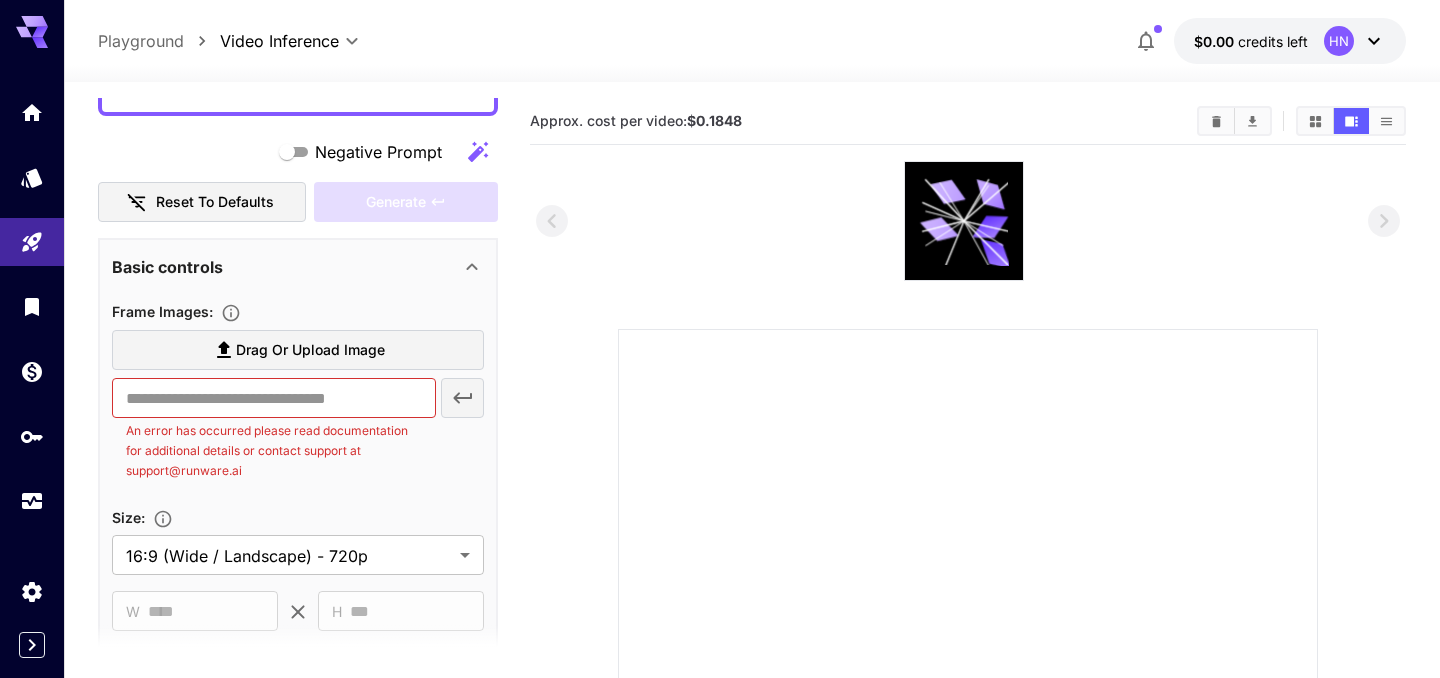 click on "An error has occurred please read documentation for additional details or contact support at support@runware.ai" at bounding box center [273, 451] 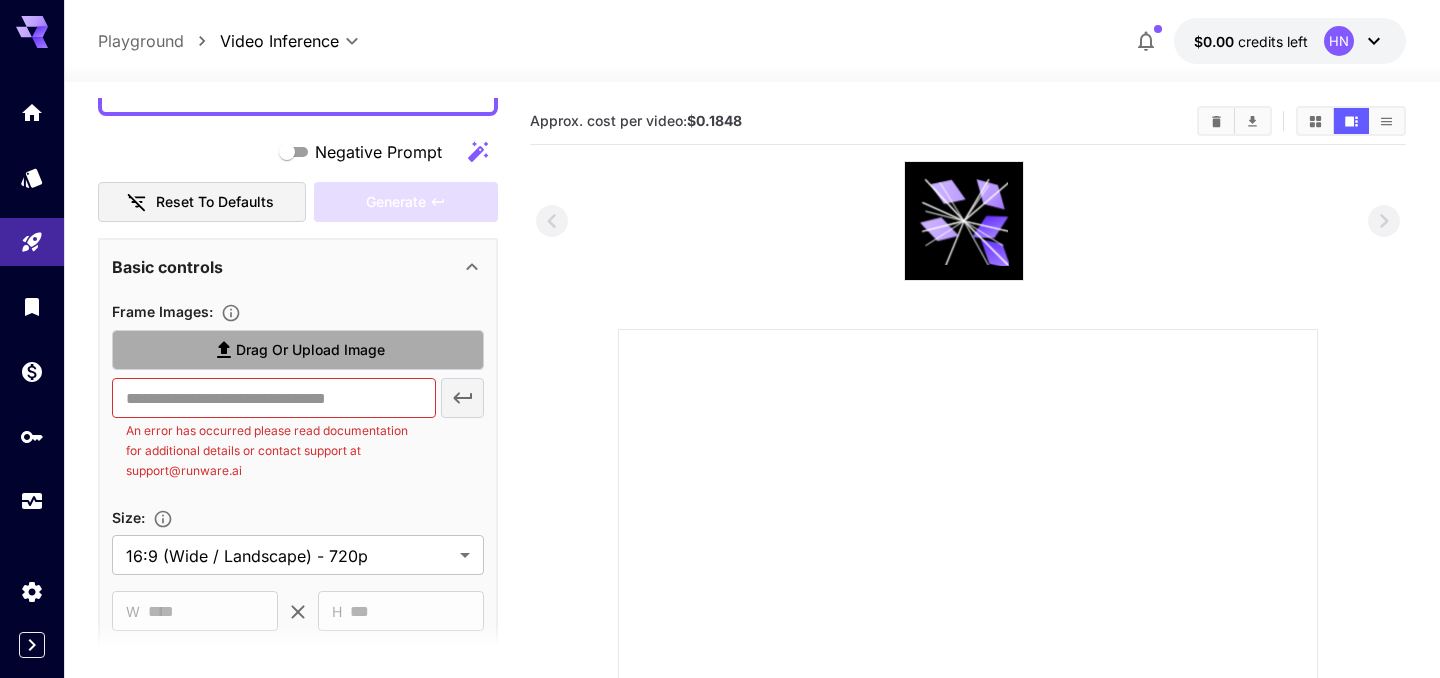 click on "Drag or upload image" at bounding box center [310, 350] 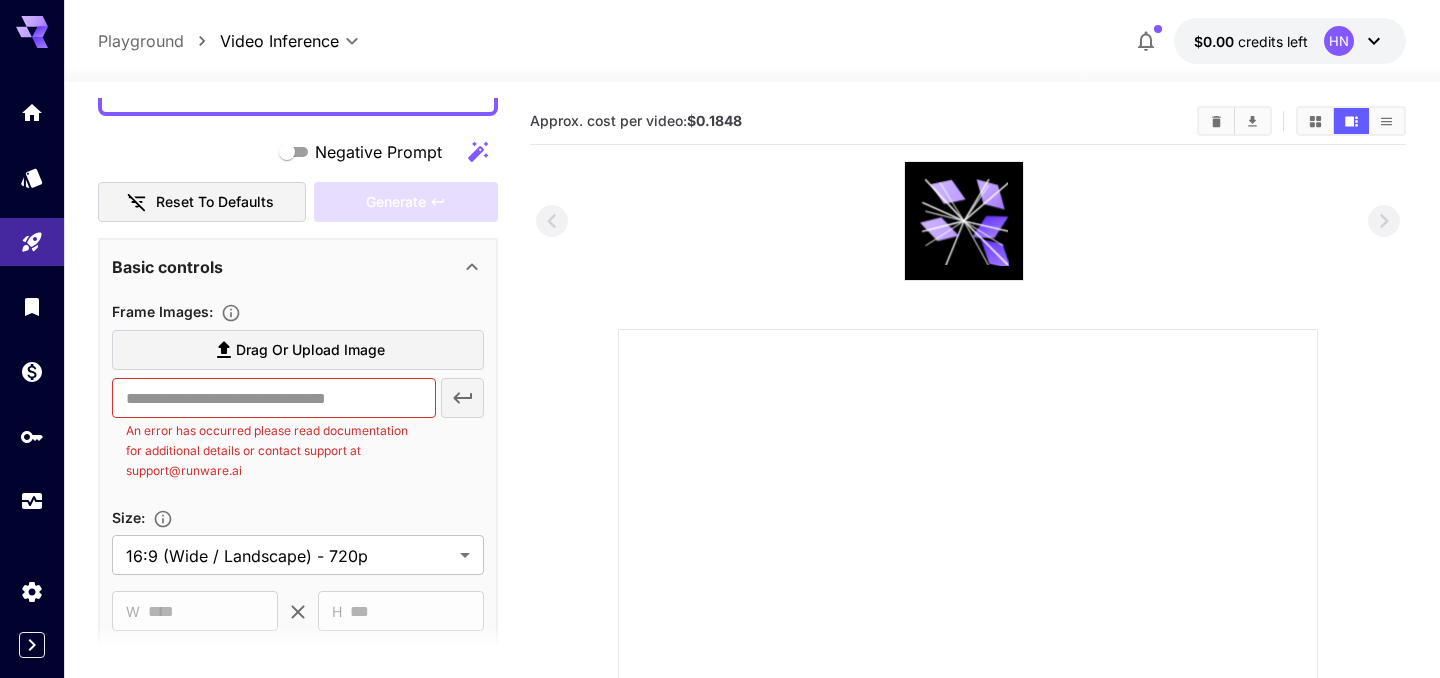 click on "Drag or upload image" at bounding box center [310, 350] 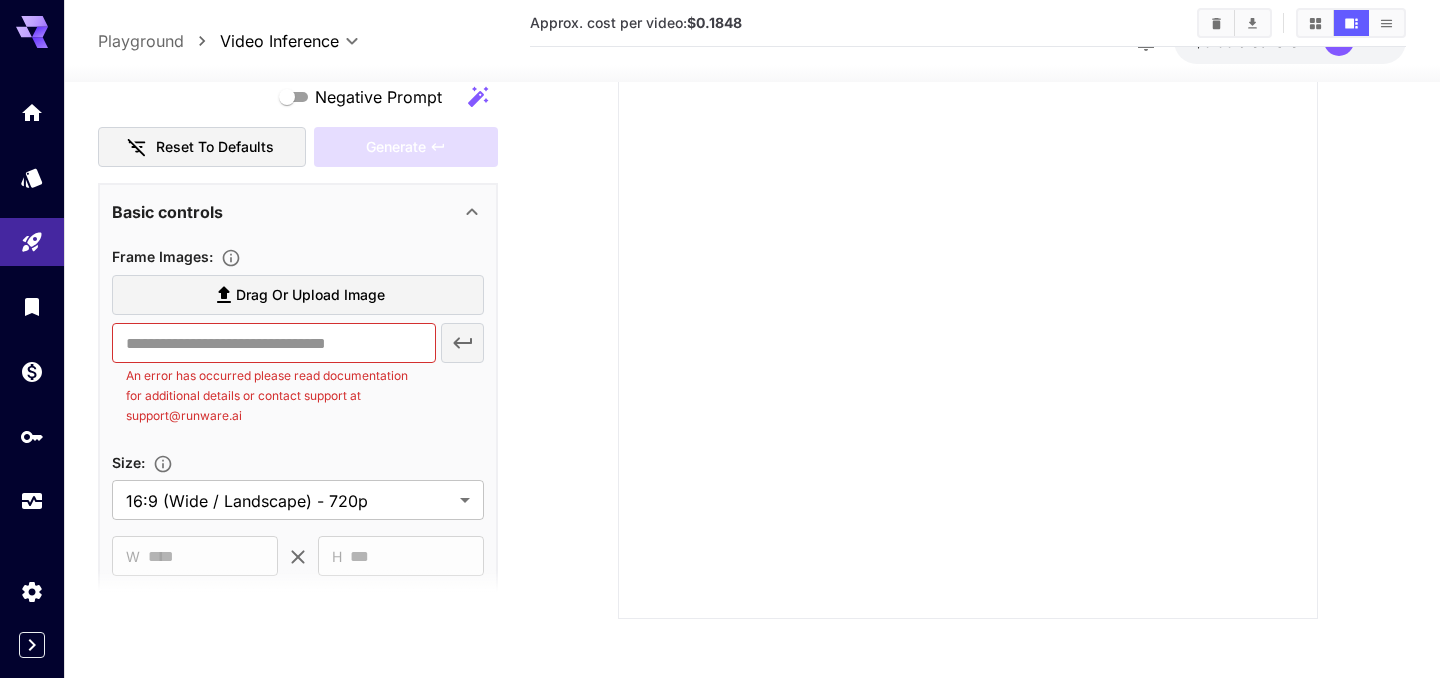 scroll, scrollTop: 411, scrollLeft: 0, axis: vertical 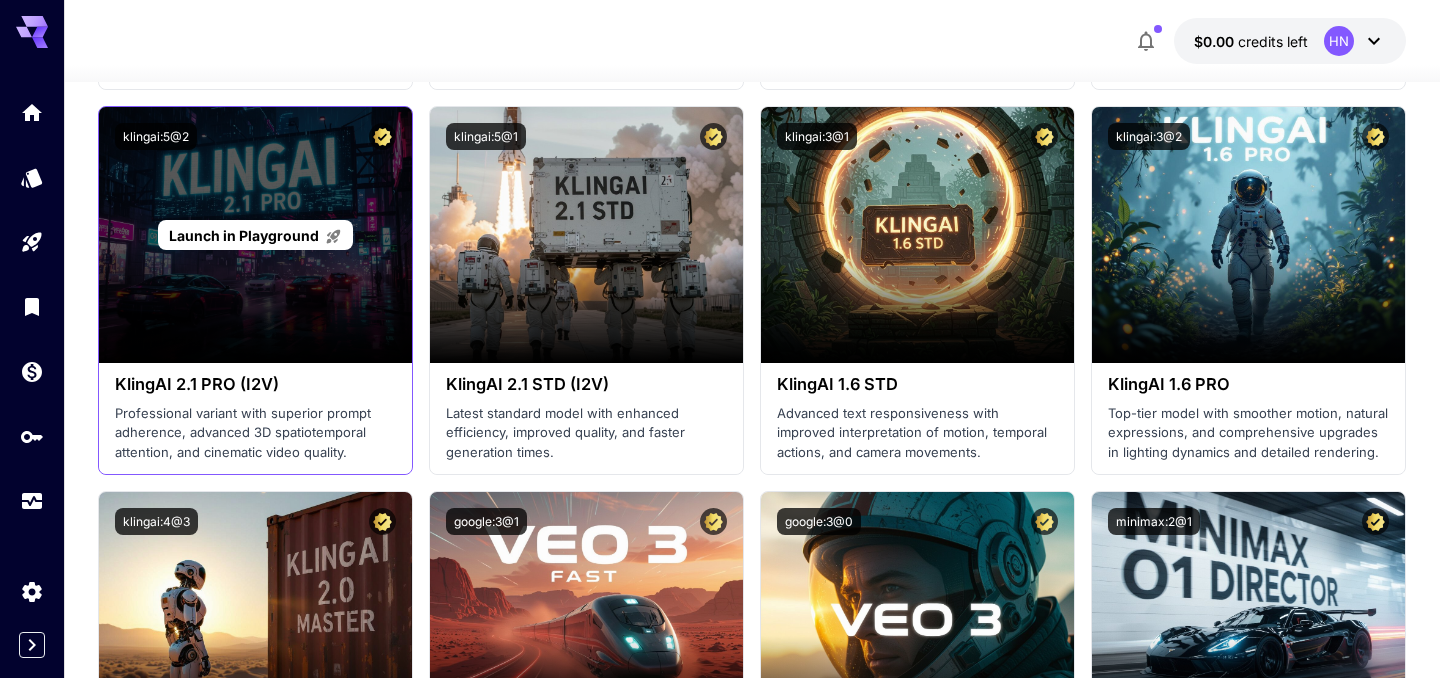 click on "Launch in Playground" at bounding box center (255, 235) 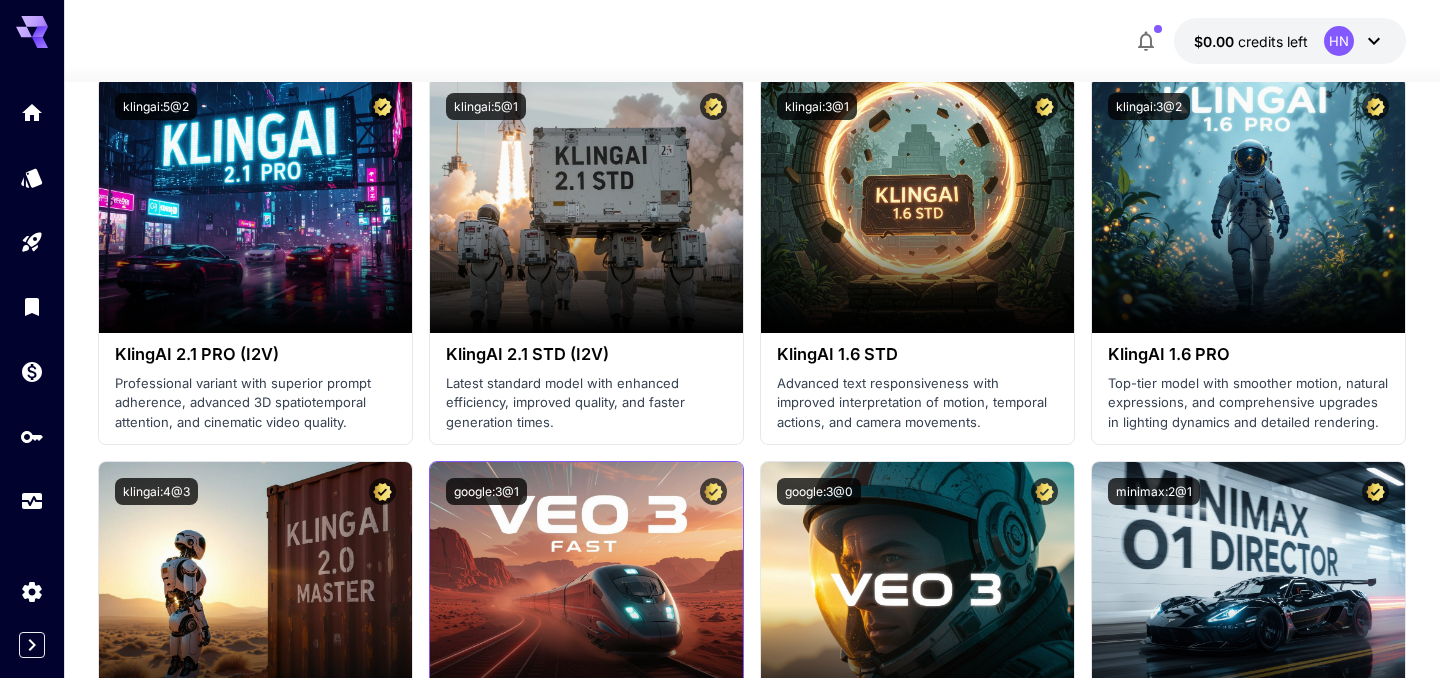 scroll, scrollTop: 1130, scrollLeft: 0, axis: vertical 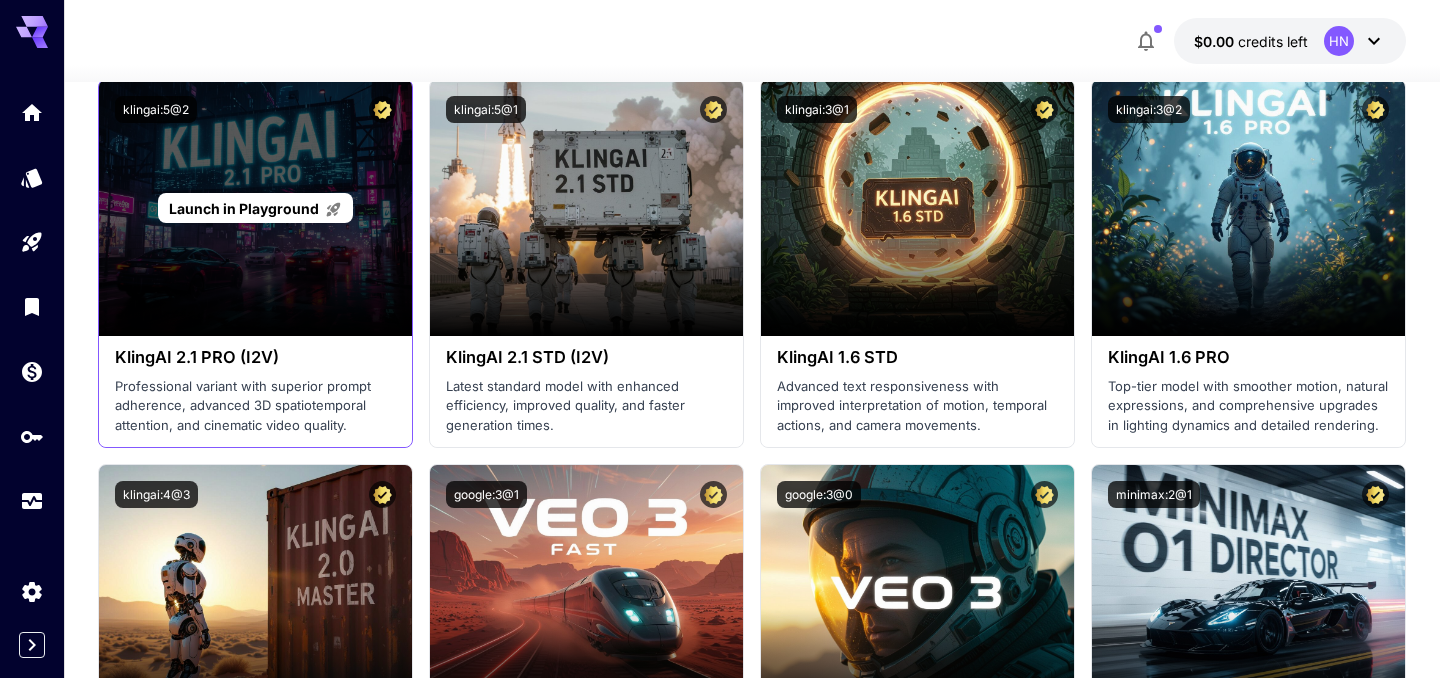 click on "Launch in Playground" at bounding box center (255, 208) 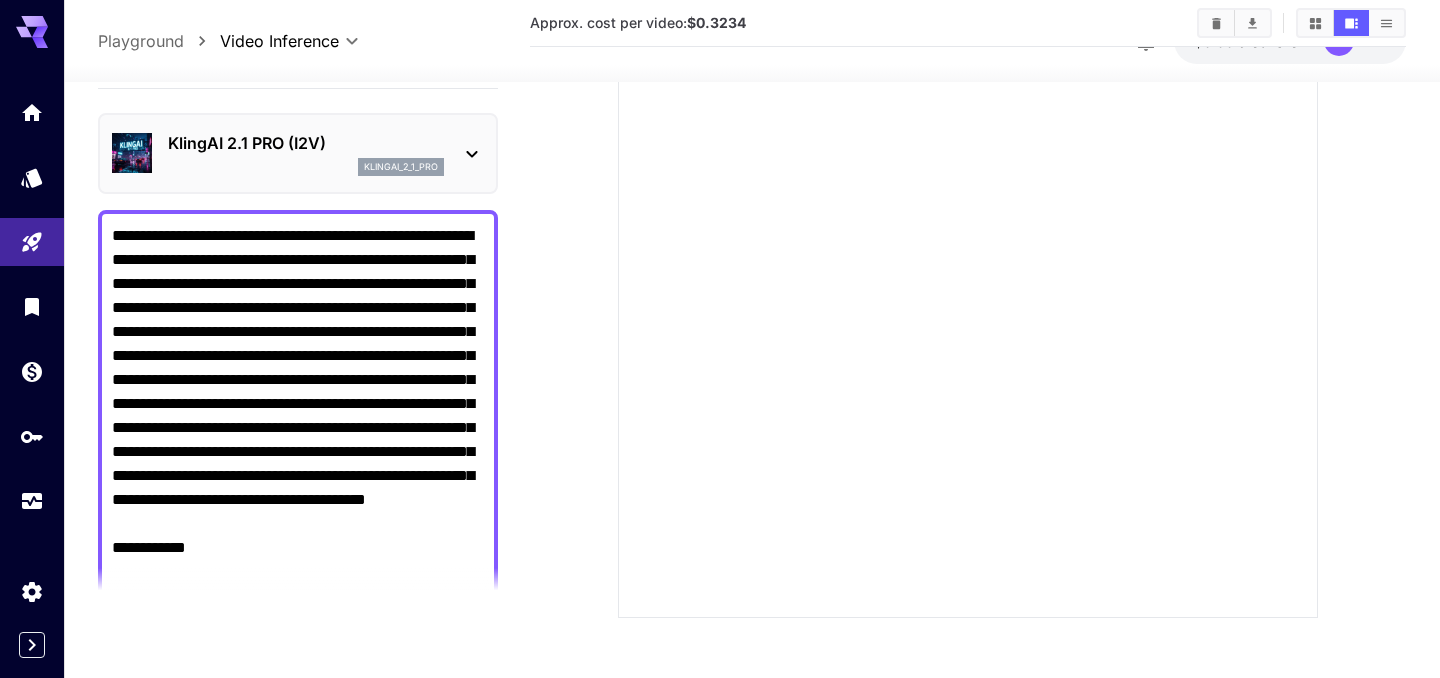 click on "**********" at bounding box center (298, 547) 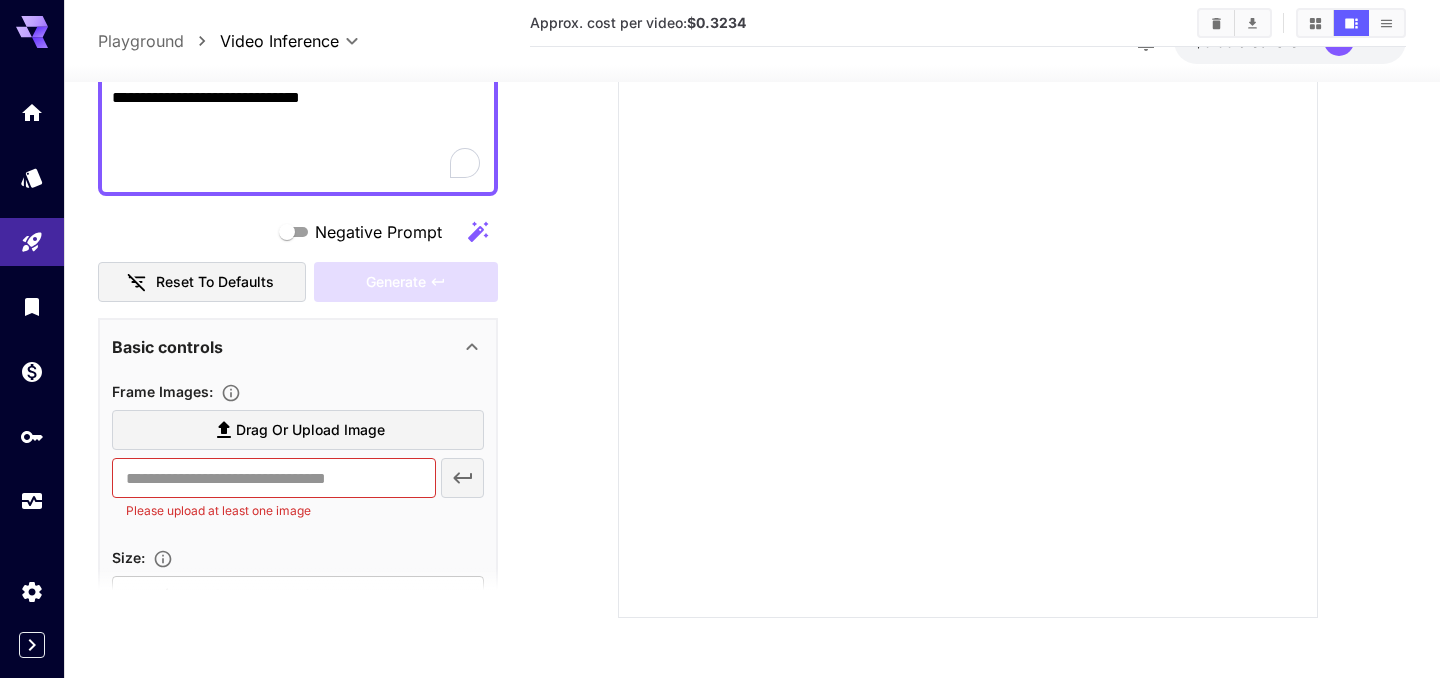 scroll, scrollTop: 804, scrollLeft: 0, axis: vertical 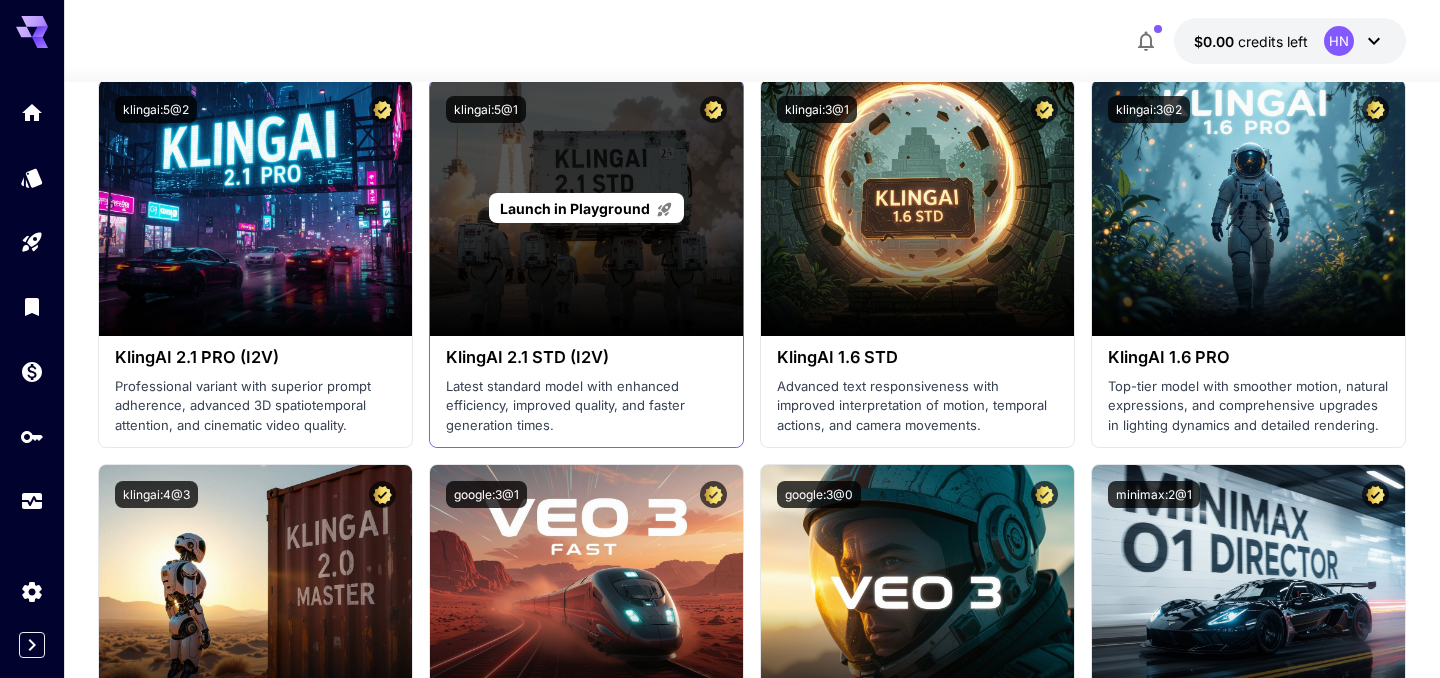 click on "Launch in Playground" at bounding box center [586, 208] 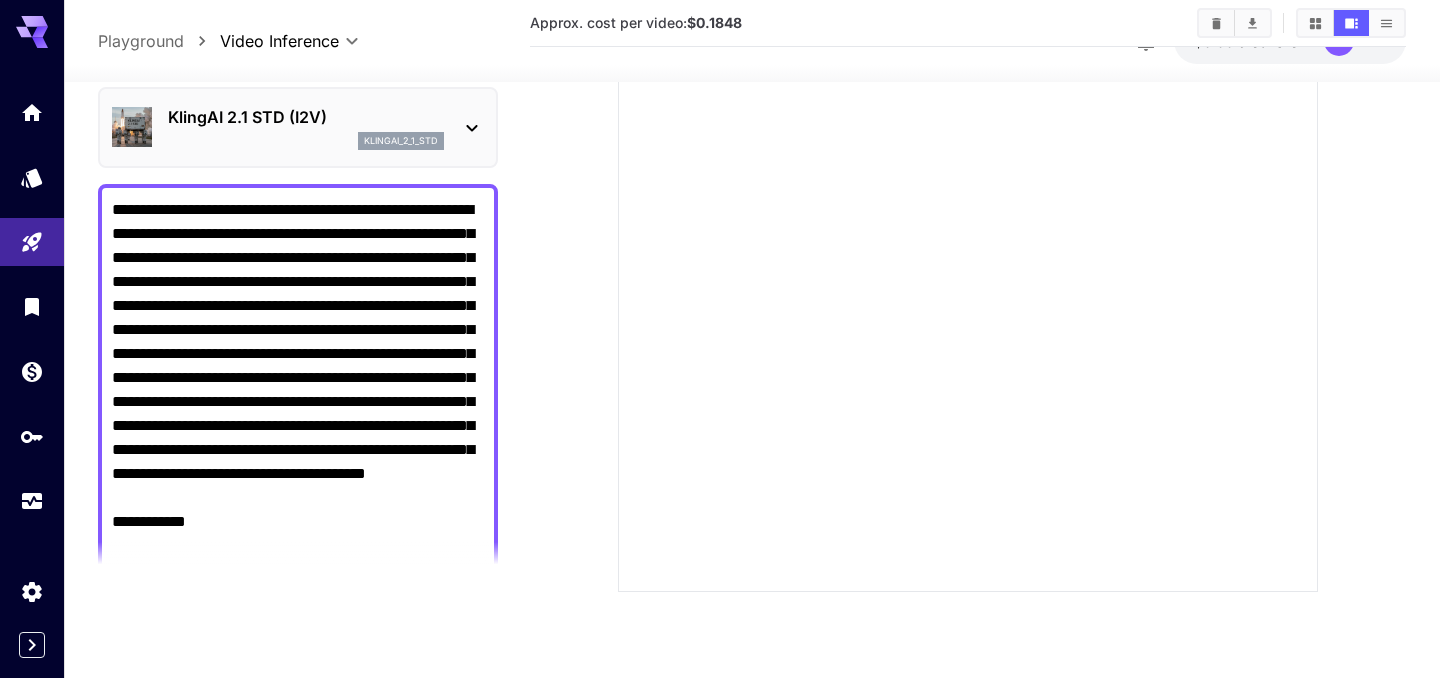 scroll, scrollTop: 411, scrollLeft: 0, axis: vertical 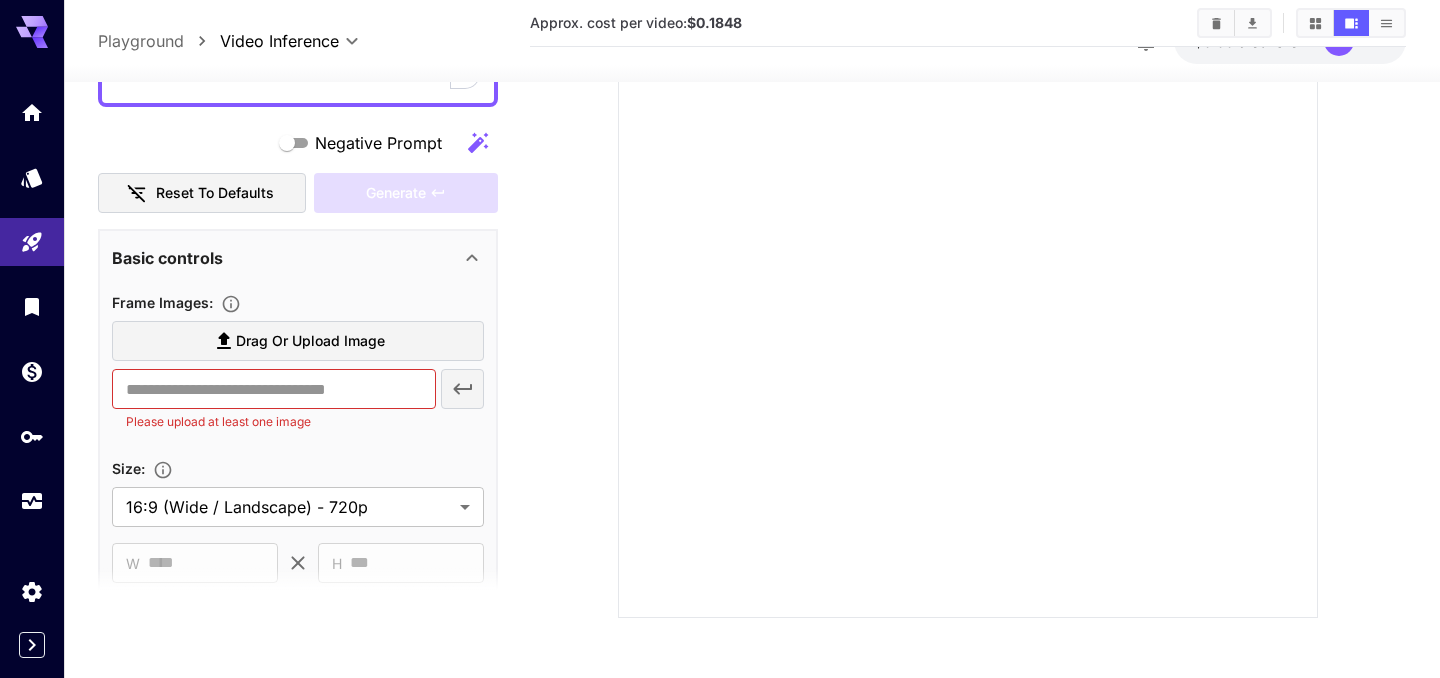 click on "Generate" at bounding box center [406, 192] 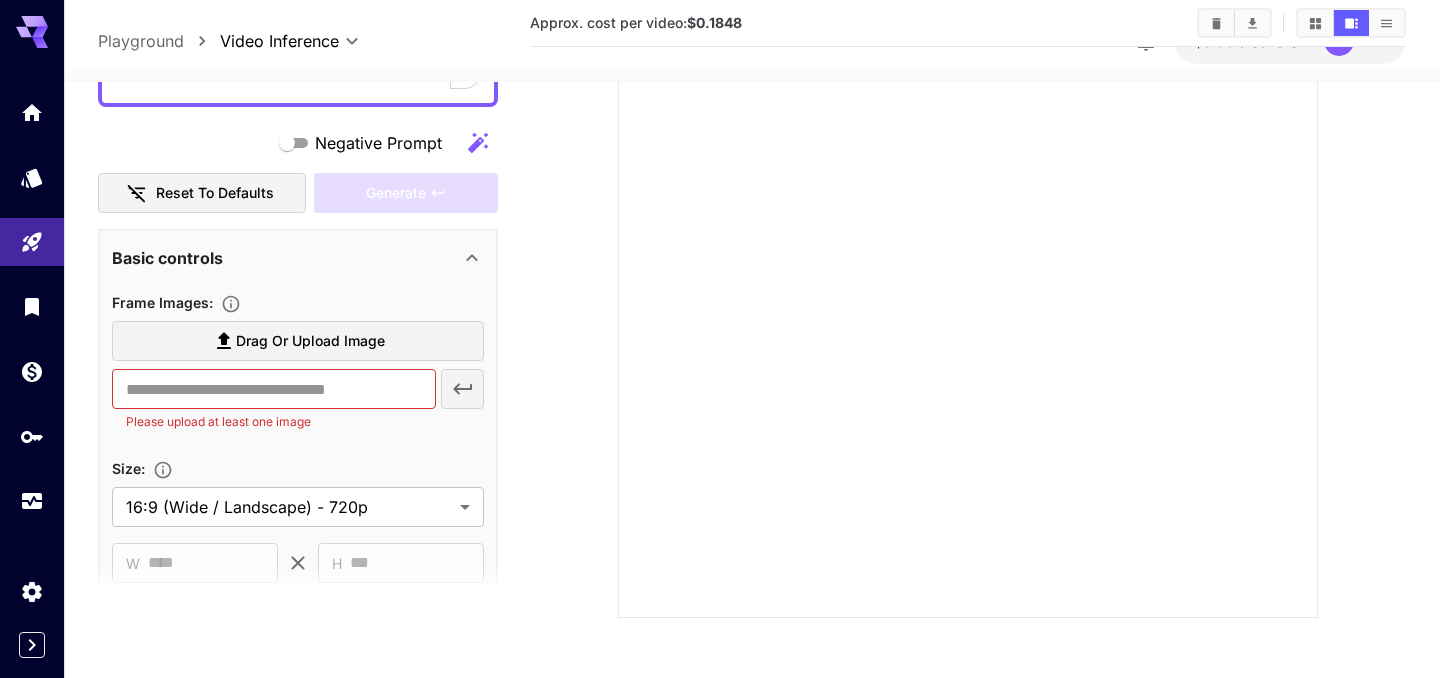 click on "Drag or upload image" at bounding box center (310, 340) 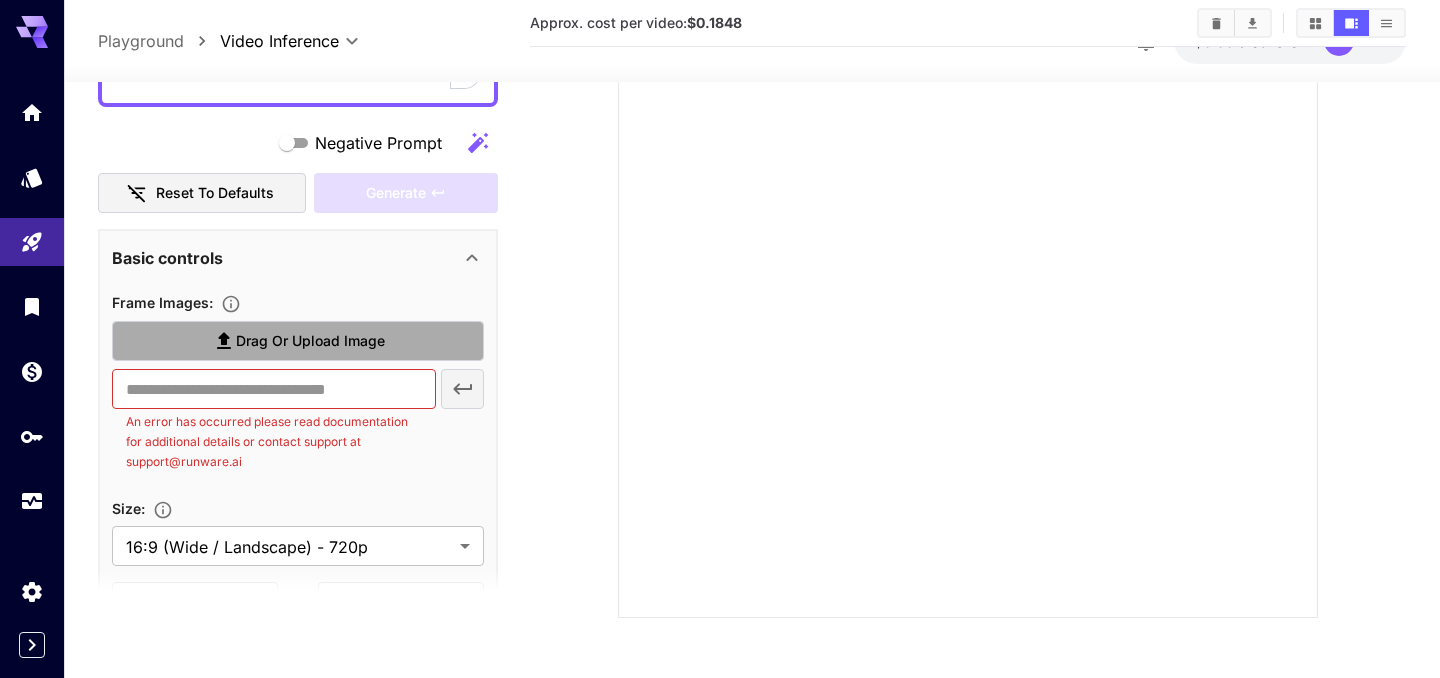 click on "Drag or upload image" at bounding box center (298, 340) 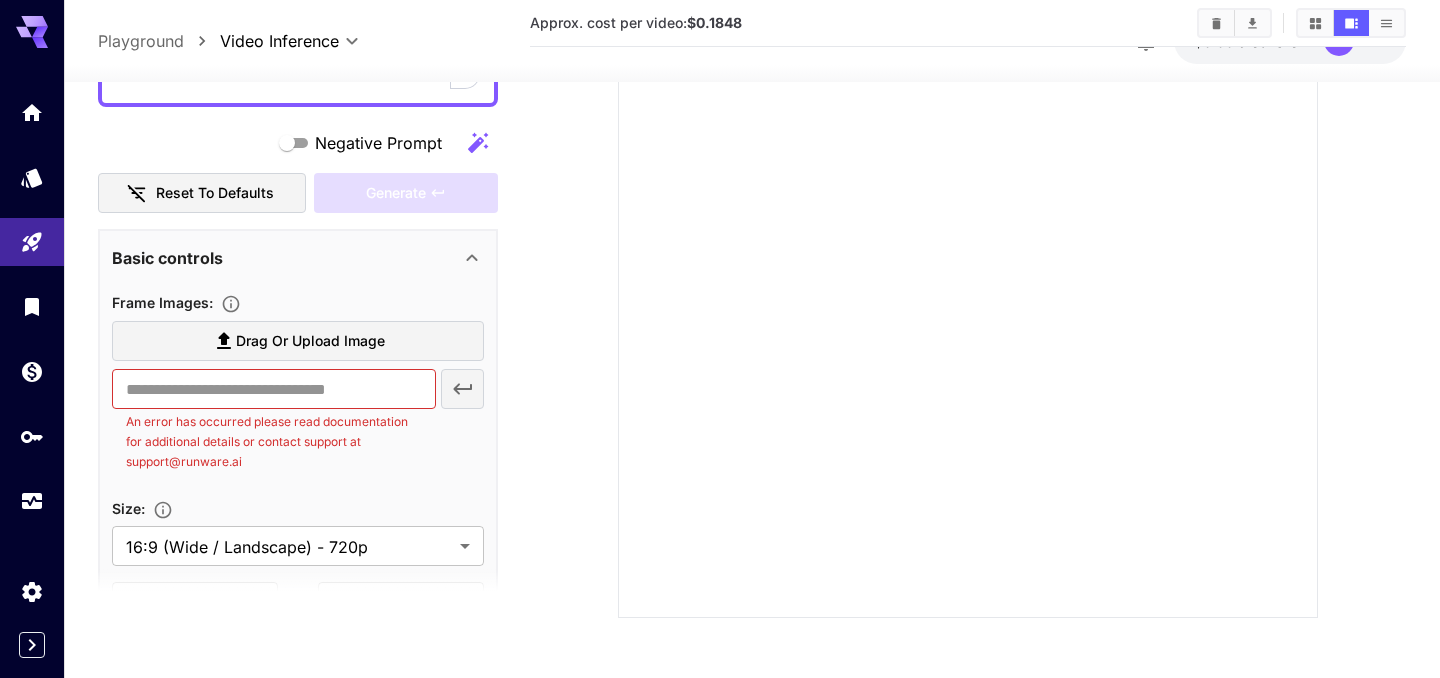 scroll, scrollTop: 592, scrollLeft: 0, axis: vertical 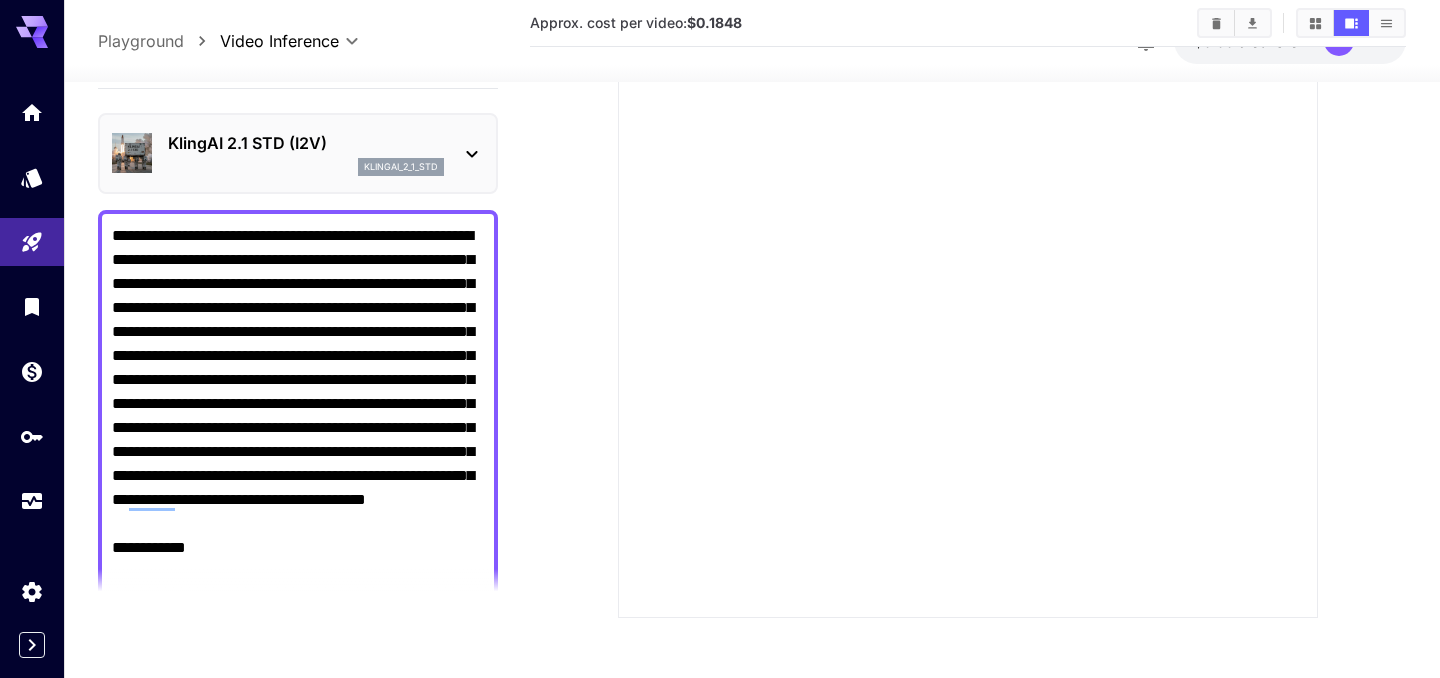 click at bounding box center (968, 268) 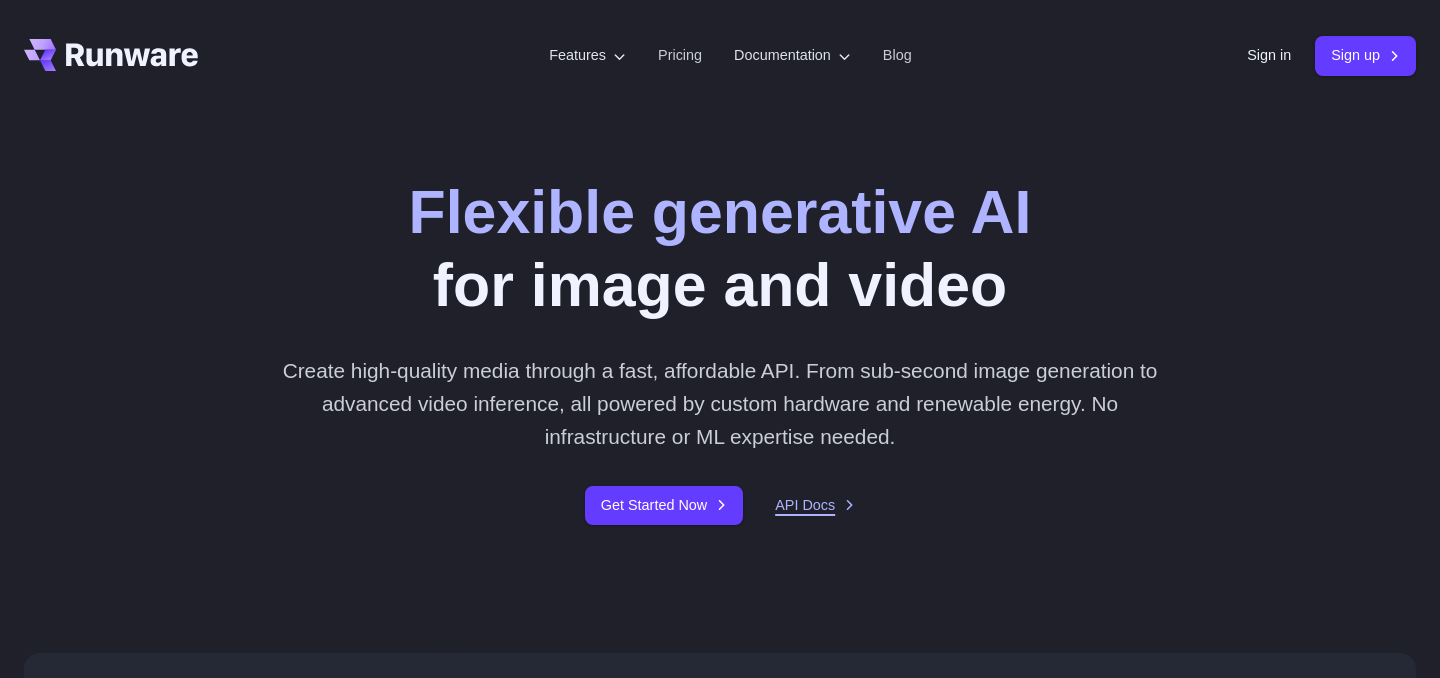 scroll, scrollTop: 0, scrollLeft: 0, axis: both 